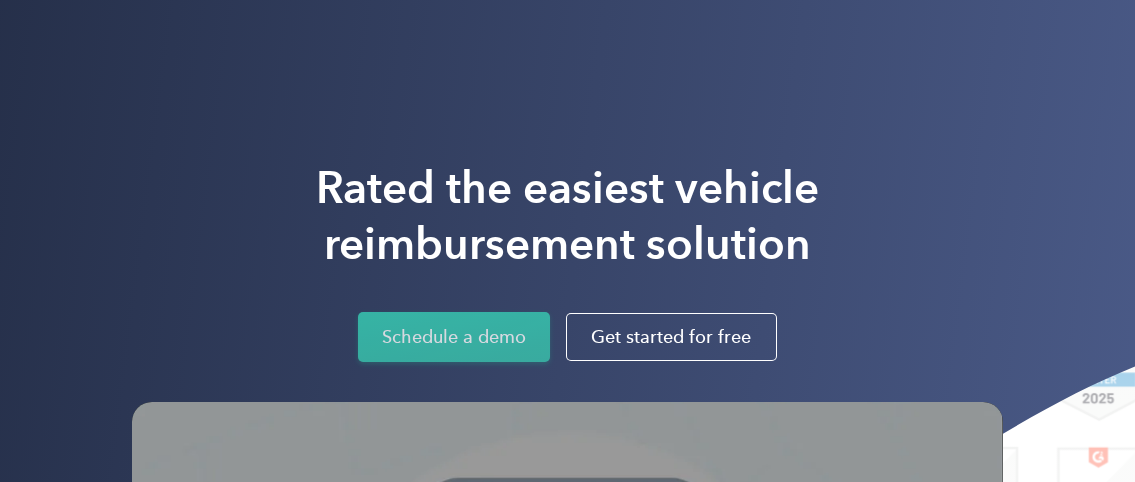 scroll, scrollTop: 0, scrollLeft: 0, axis: both 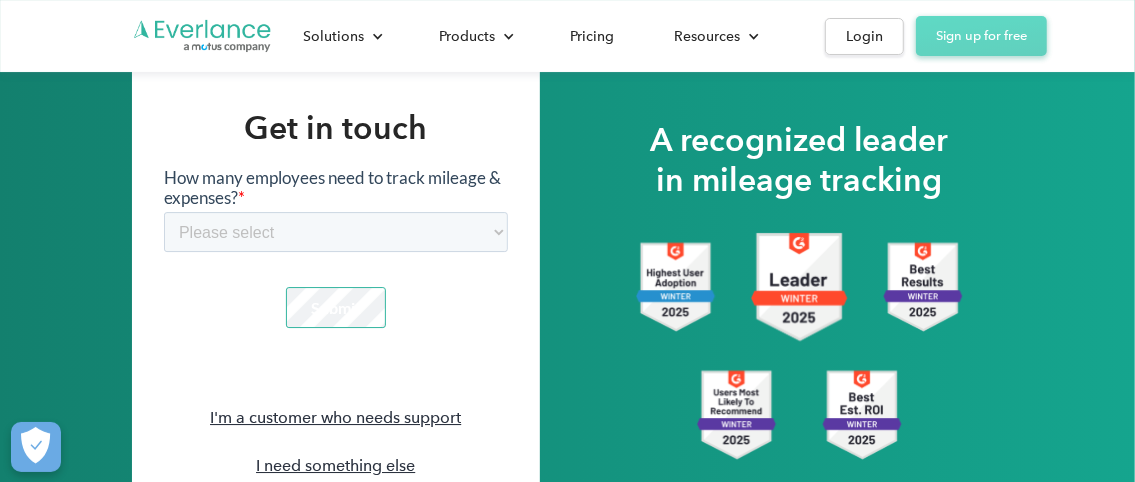 click on "Sign up for free" at bounding box center [981, 36] 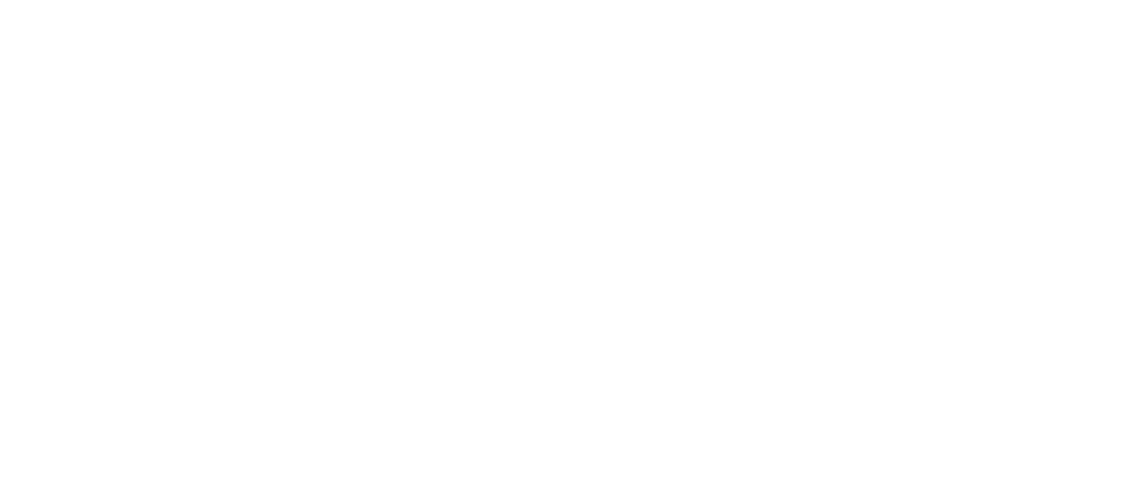 scroll, scrollTop: 0, scrollLeft: 0, axis: both 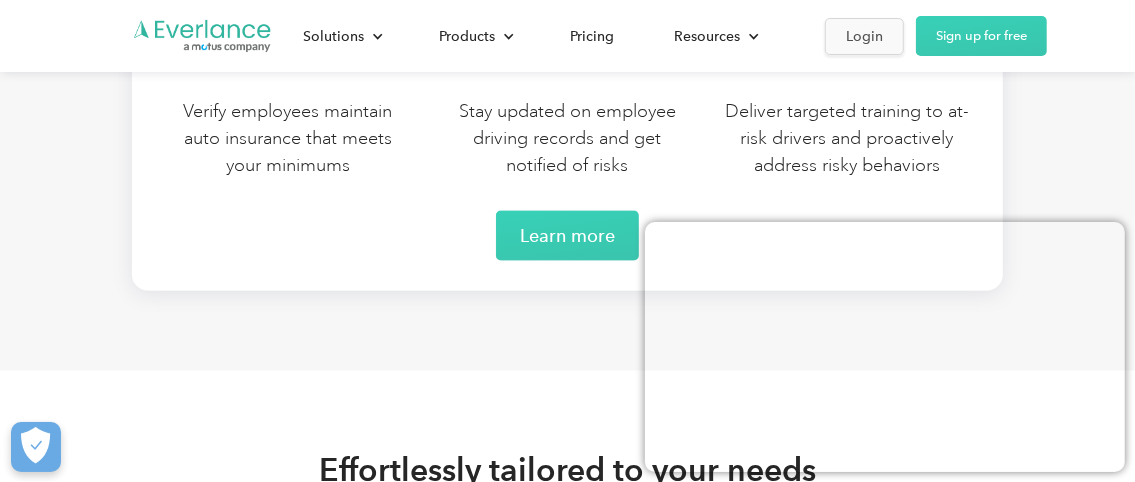 click on "Login" at bounding box center [864, 36] 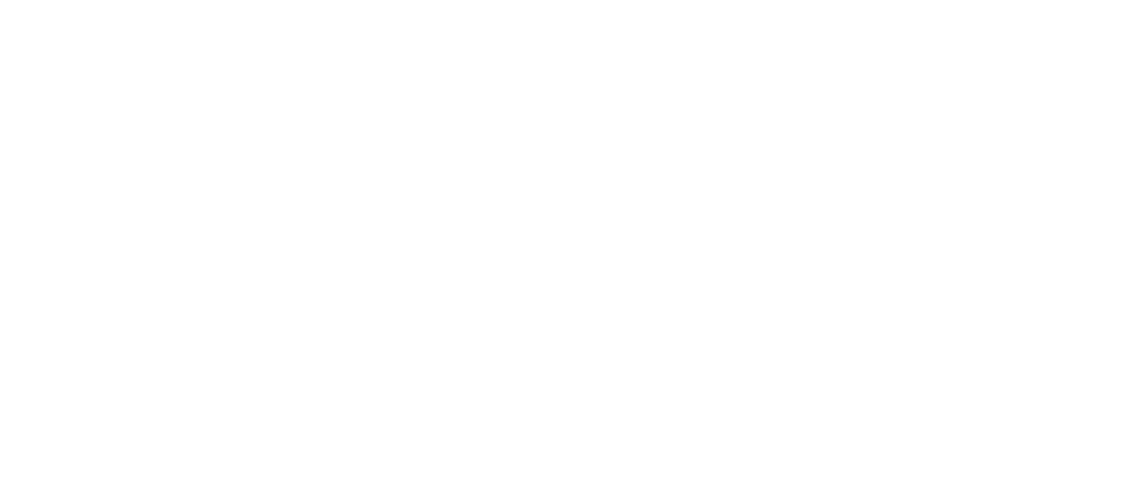 scroll, scrollTop: 0, scrollLeft: 0, axis: both 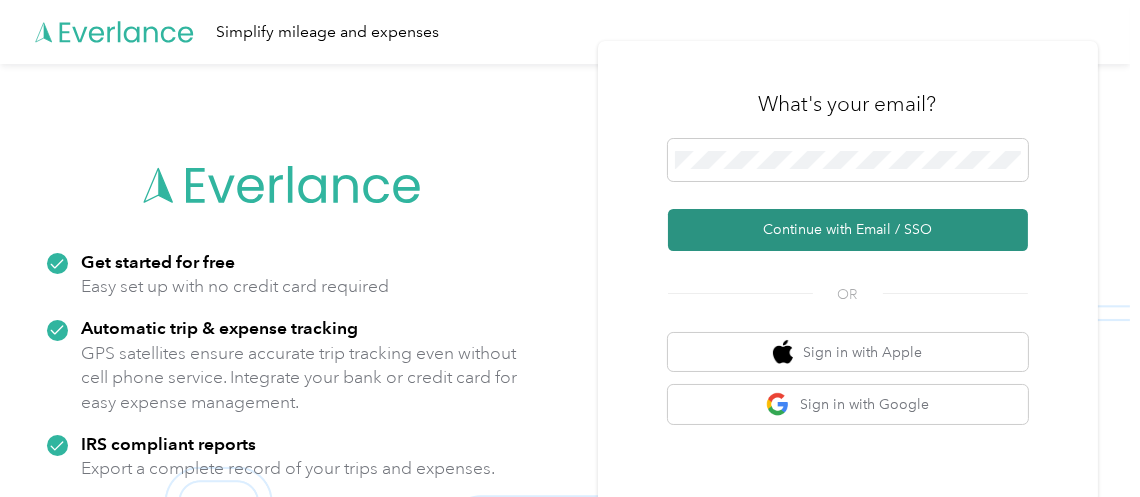 click on "Continue with Email / SSO" at bounding box center (848, 230) 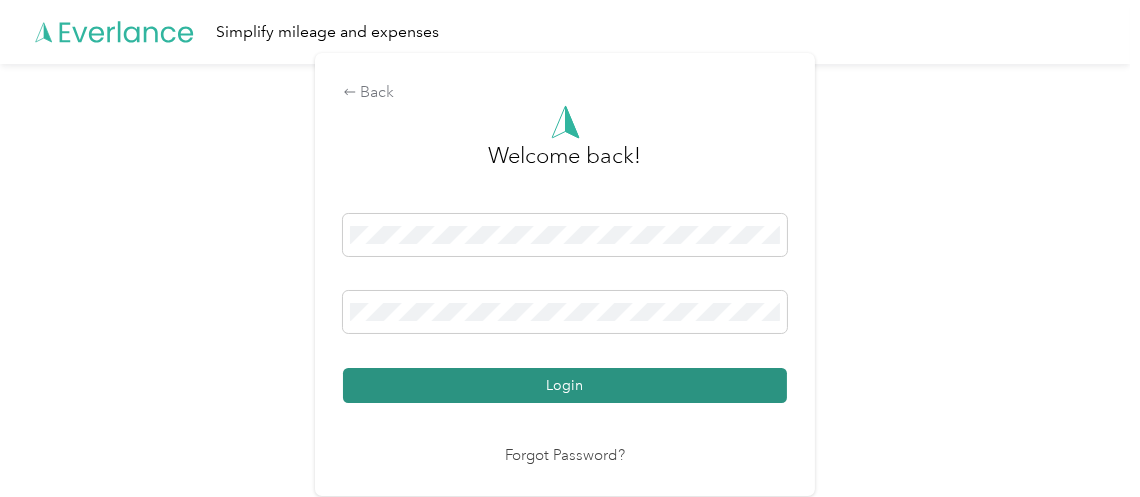 click on "Login" at bounding box center (565, 385) 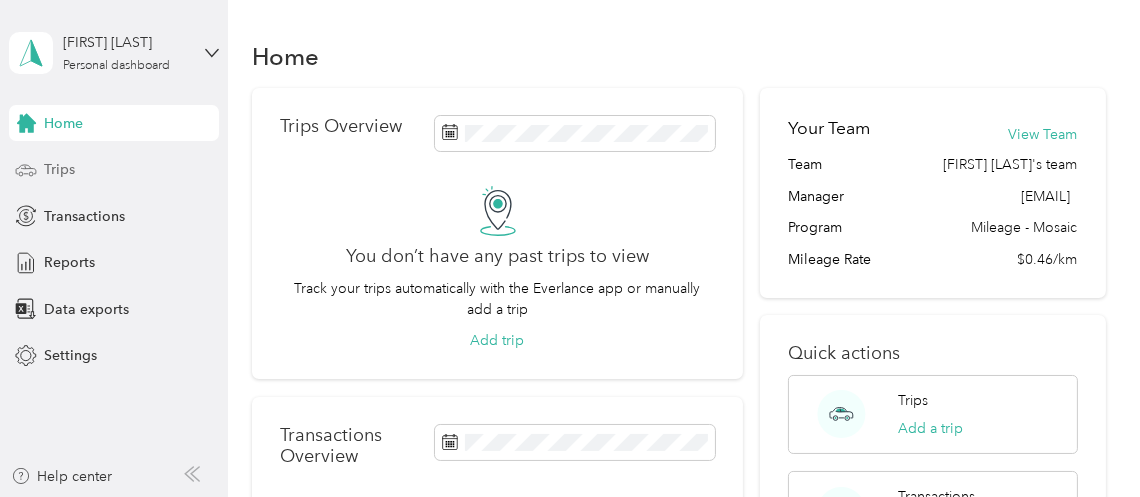 click on "Trips" at bounding box center [59, 169] 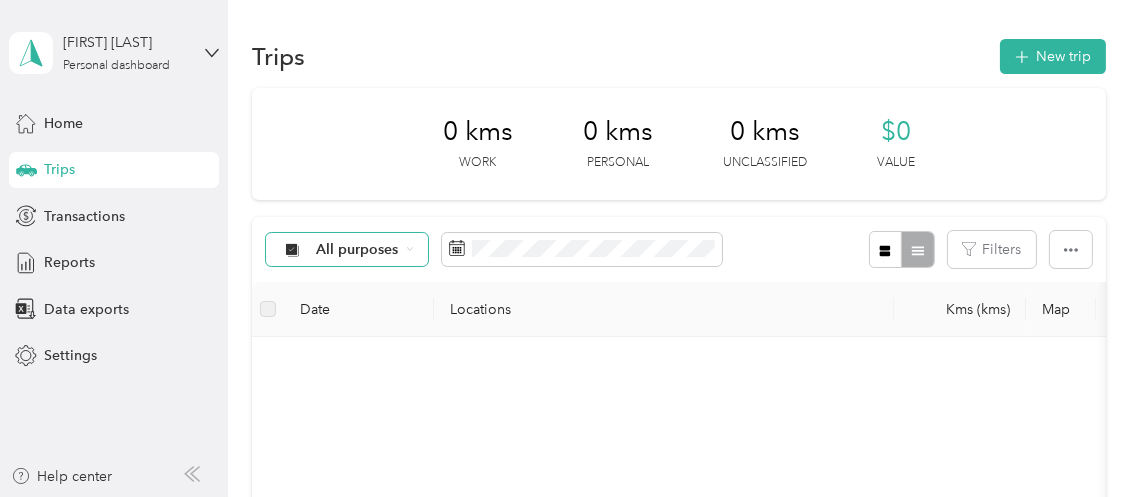 click 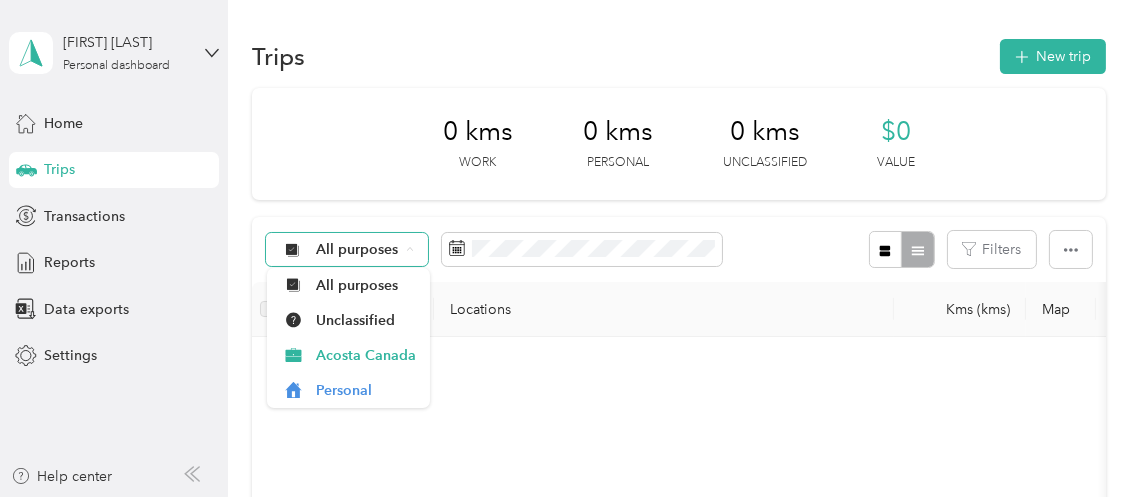 click 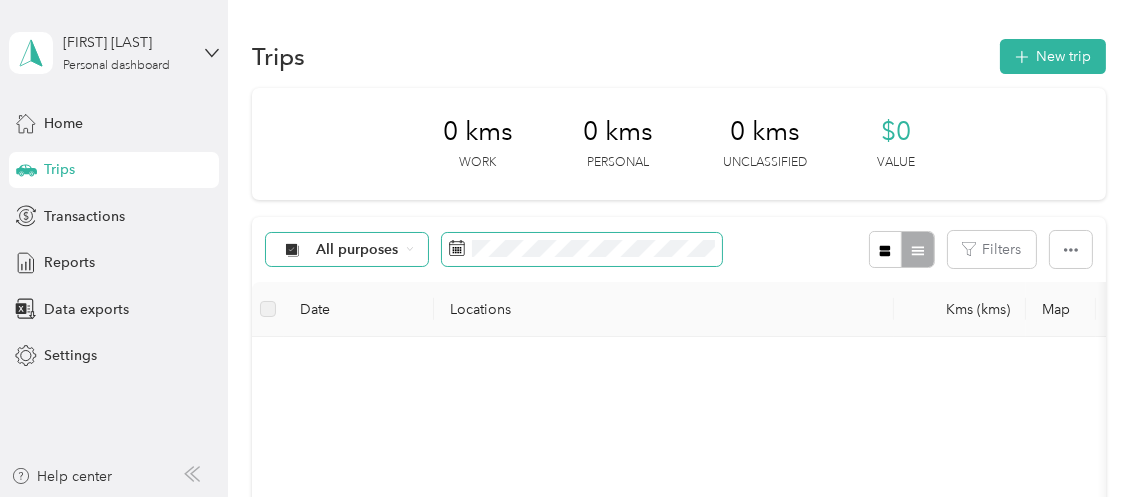 click 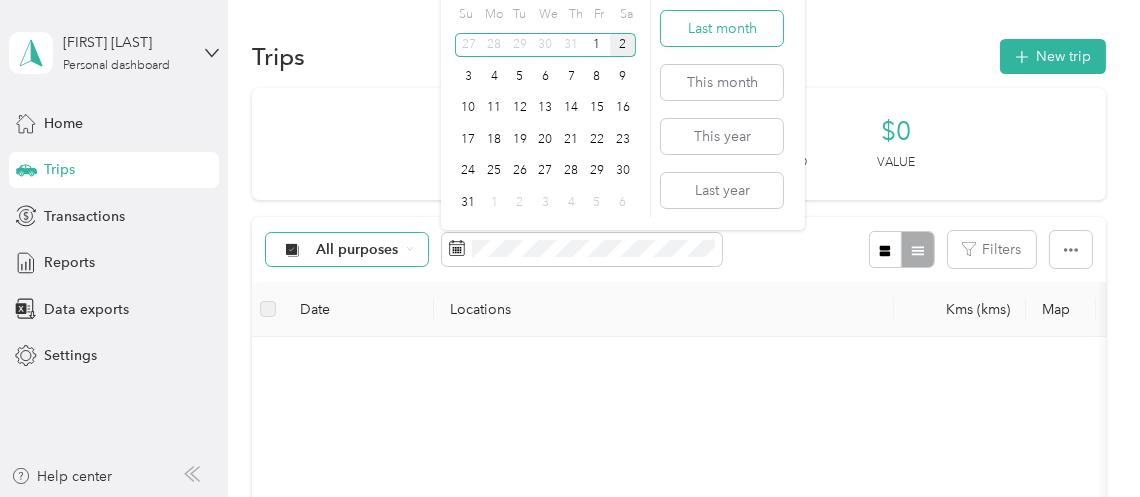 click on "Last month" at bounding box center [722, 28] 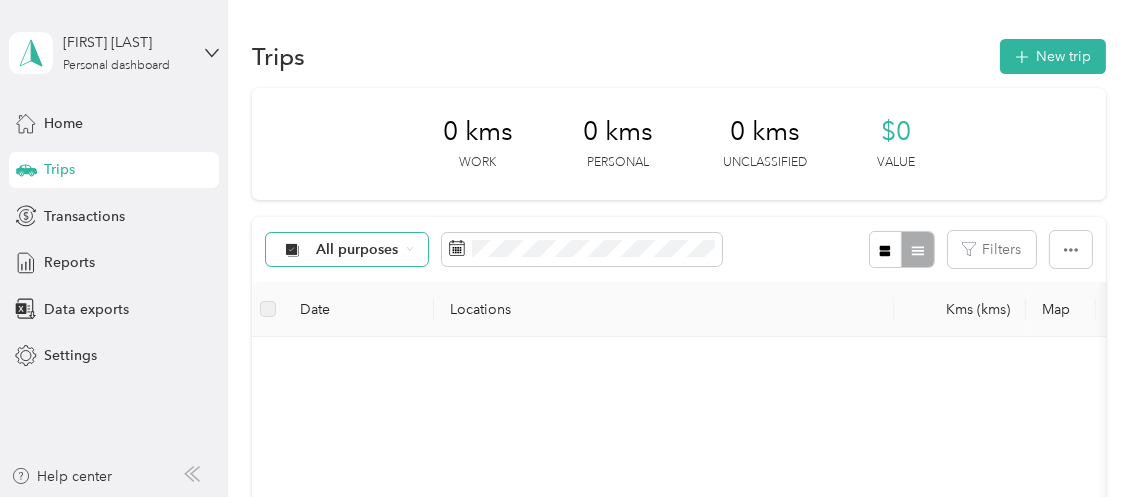 click on "Date" at bounding box center [359, 309] 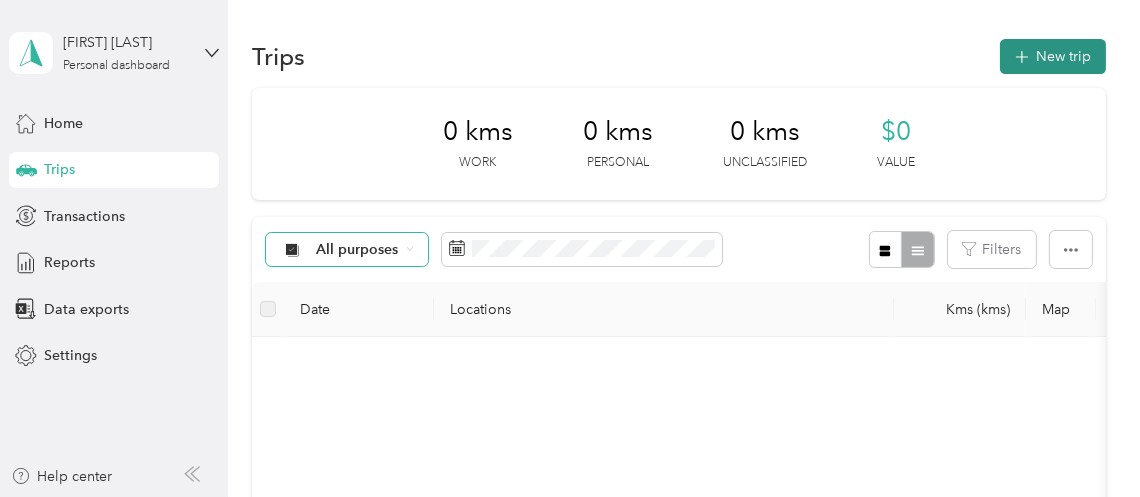 click on "New trip" at bounding box center (1053, 56) 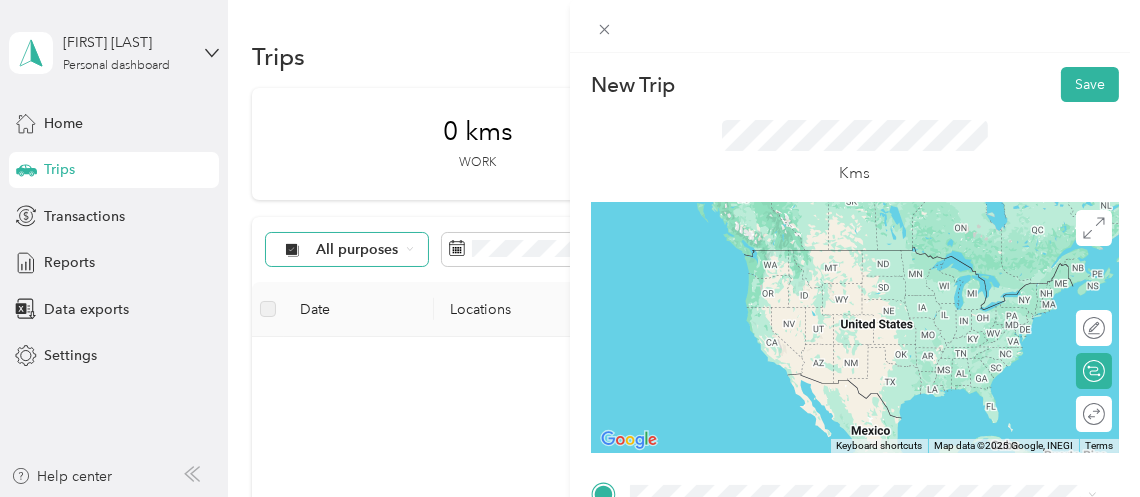 click on "New Trip Save This trip cannot be edited because it is either under review, approved, or paid. Contact your Team Manager to edit it. Kms ← Move left → Move right ↑ Move up ↓ Move down + Zoom in - Zoom out Home Jump left by 75% End Jump right by 75% Page Up Jump up by 75% Page Down Jump down by 75% Keyboard shortcuts Map Data Map data ©2025 Google, INEGI Map data ©2025 Google 1000 km  Click to toggle between metric and imperial units Terms Report a map error Edit route Calculate route Round trip TO Add photo" at bounding box center (570, 248) 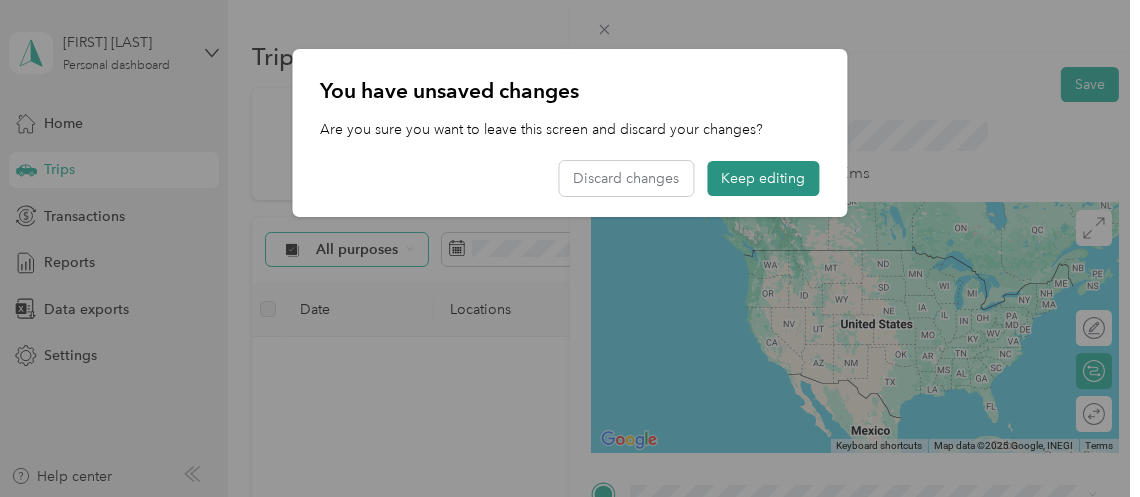 click on "Keep editing" at bounding box center [764, 178] 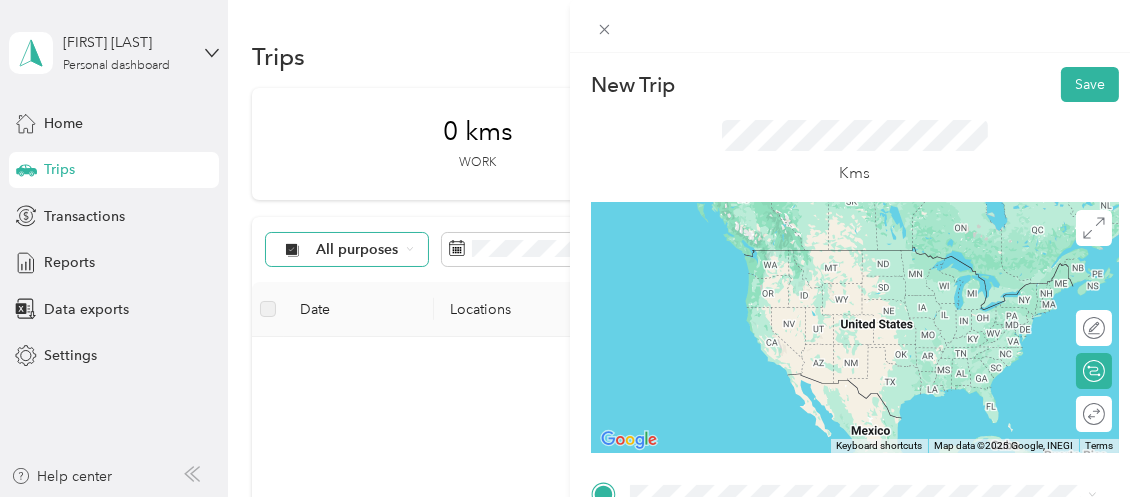 click on "New Trip Save This trip cannot be edited because it is either under review, approved, or paid. Contact your Team Manager to edit it. Kms ← Move left → Move right ↑ Move up ↓ Move down + Zoom in - Zoom out Home Jump left by 75% End Jump right by 75% Page Up Jump up by 75% Page Down Jump down by 75% Keyboard shortcuts Map Data Map data ©2025 Google, INEGI Map data ©2025 Google 1000 km  Click to toggle between metric and imperial units Terms Report a map error Edit route Calculate route Round trip TO Add photo" at bounding box center [570, 248] 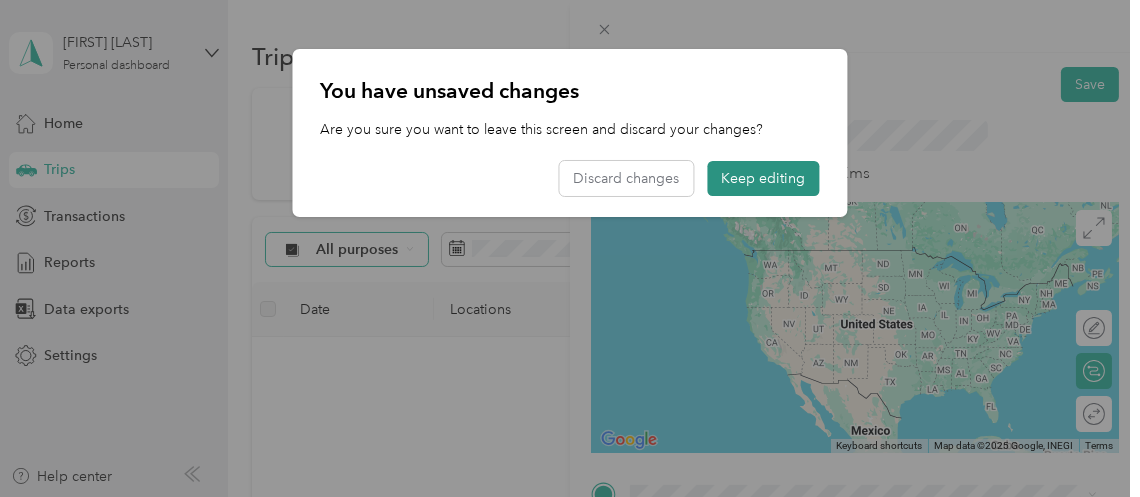 click on "Keep editing" at bounding box center (764, 178) 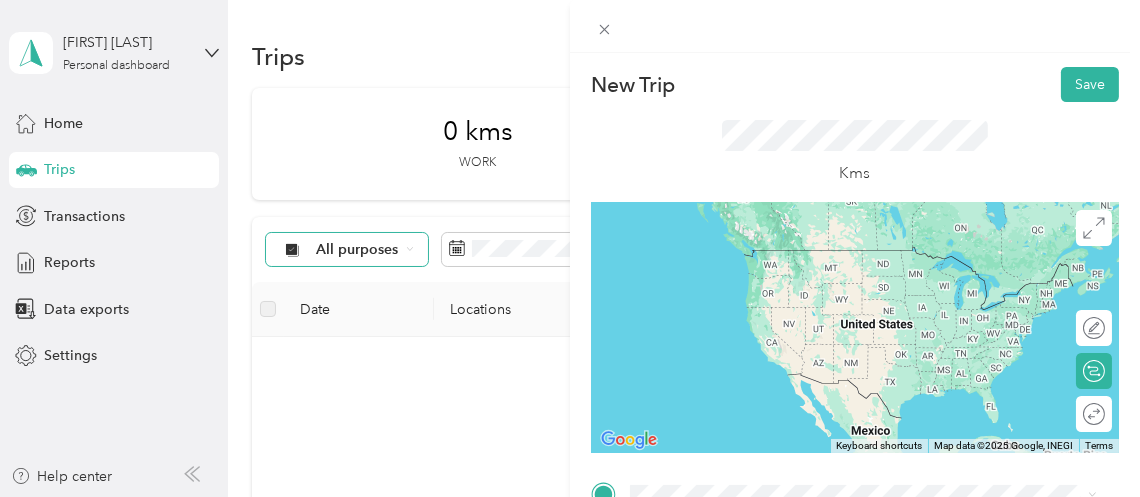 click on "New Trip Save This trip cannot be edited because it is either under review, approved, or paid. Contact your Team Manager to edit it. Kms ← Move left → Move right ↑ Move up ↓ Move down + Zoom in - Zoom out Home Jump left by 75% End Jump right by 75% Page Up Jump up by 75% Page Down Jump down by 75% Keyboard shortcuts Map Data Map data ©2025 Google, INEGI Map data ©2025 Google 1000 km  Click to toggle between metric and imperial units Terms Report a map error Edit route Calculate route Round trip TO Add photo" at bounding box center [570, 248] 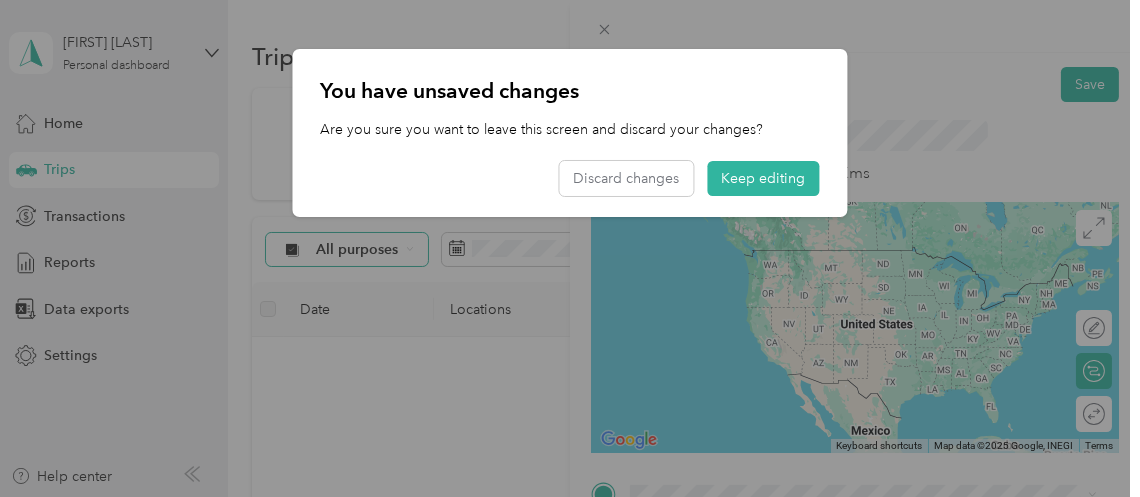 click on "Keep editing" at bounding box center (764, 178) 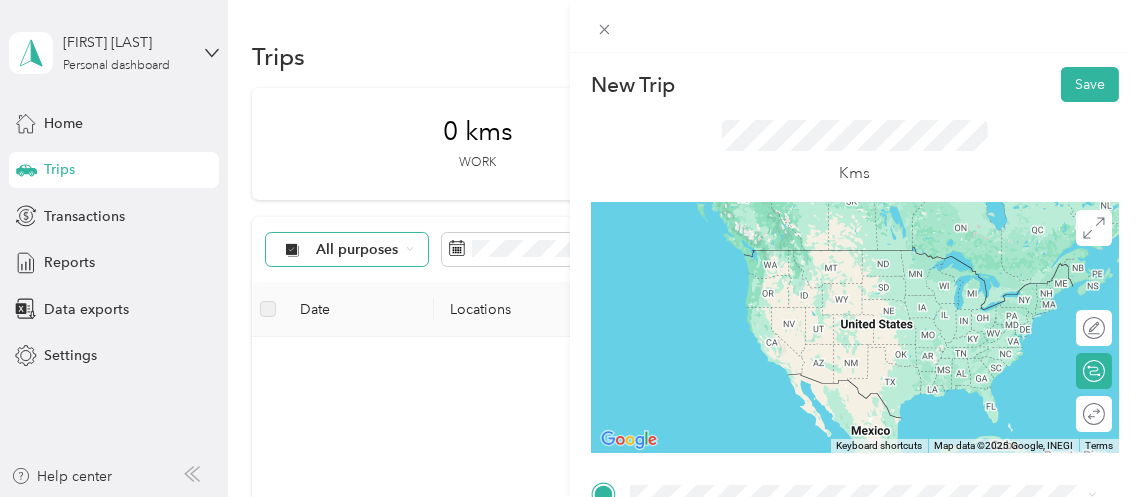 click on "New Trip Save This trip cannot be edited because it is either under review, approved, or paid. Contact your Team Manager to edit it. Kms ← Move left → Move right ↑ Move up ↓ Move down + Zoom in - Zoom out Home Jump left by 75% End Jump right by 75% Page Up Jump up by 75% Page Down Jump down by 75% Keyboard shortcuts Map Data Map data ©2025 Google, INEGI Map data ©2025 Google 1000 km  Click to toggle between metric and imperial units Terms Report a map error Edit route Calculate route Round trip TO Add photo" at bounding box center (570, 248) 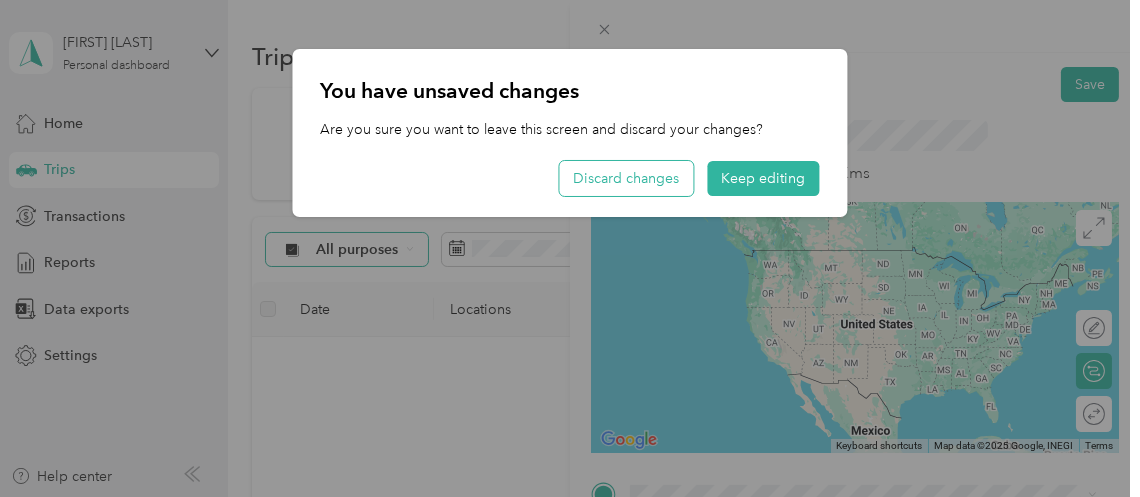 click on "Discard changes" at bounding box center (627, 178) 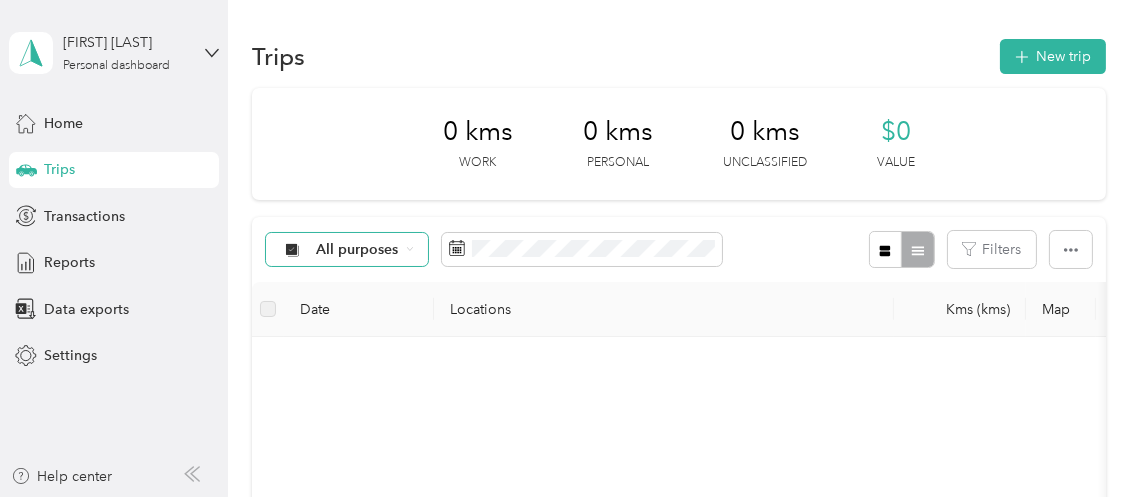 click on "0   kms" at bounding box center [478, 132] 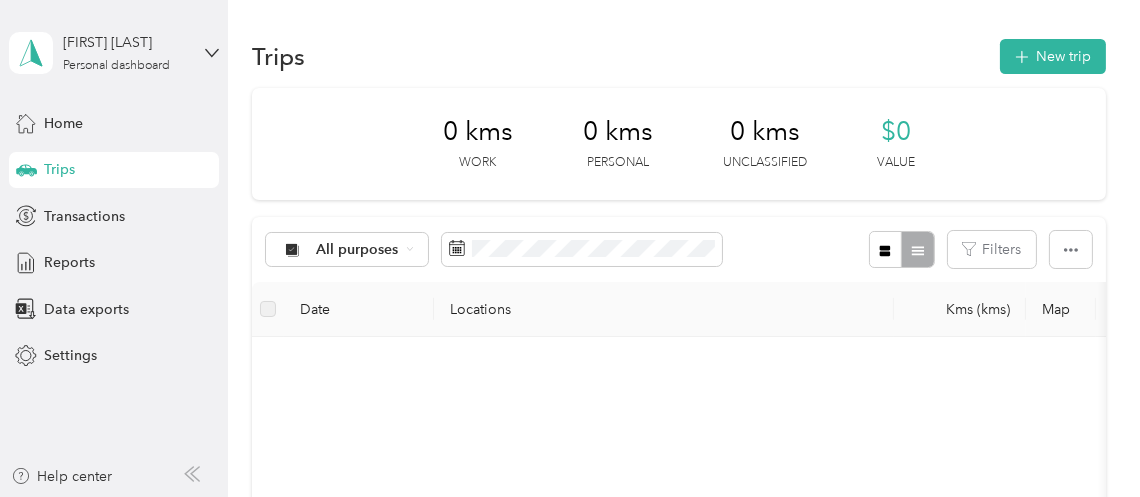click on "Acosta Canada" at bounding box center [349, 349] 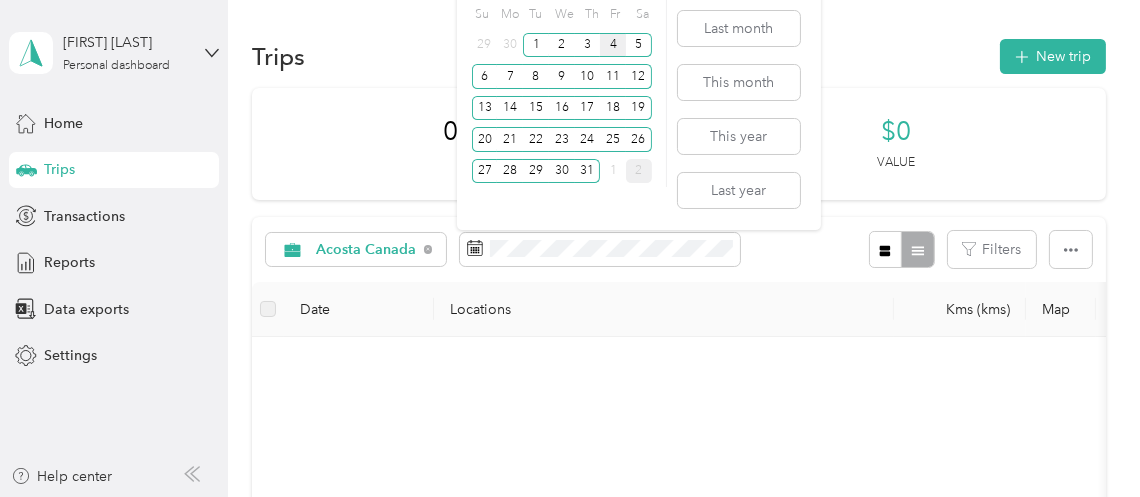 click on "4" at bounding box center [613, 45] 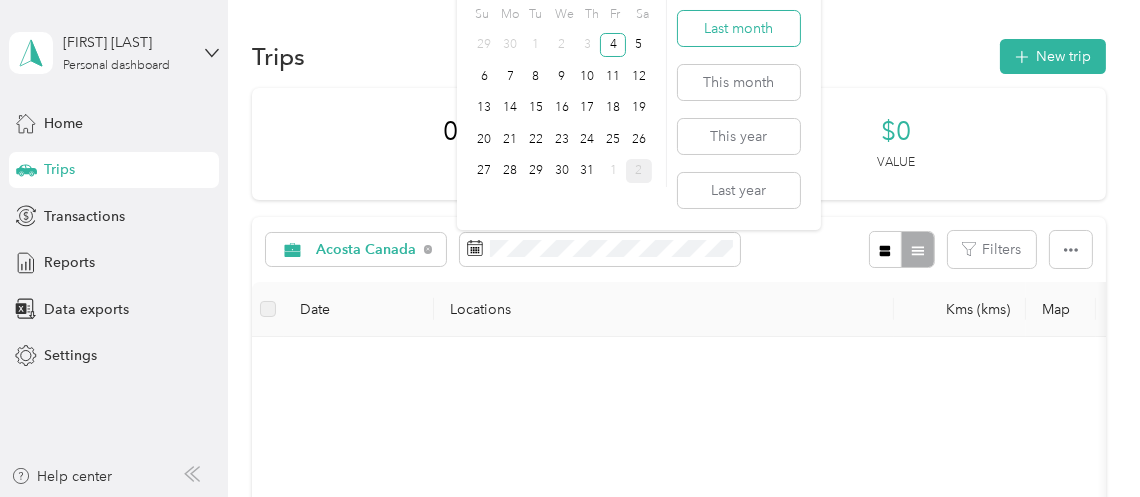 click on "Last month" at bounding box center (739, 28) 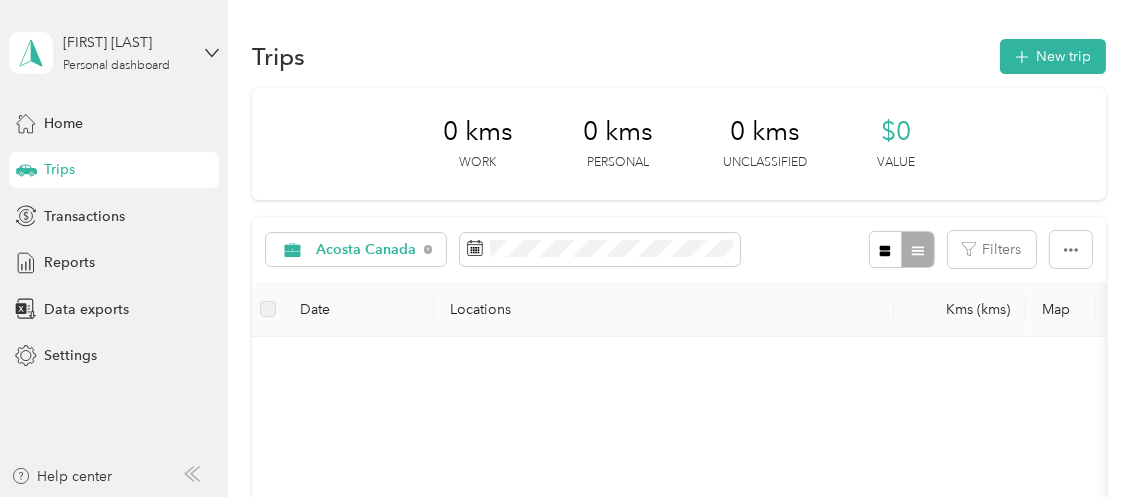 click at bounding box center [901, 249] 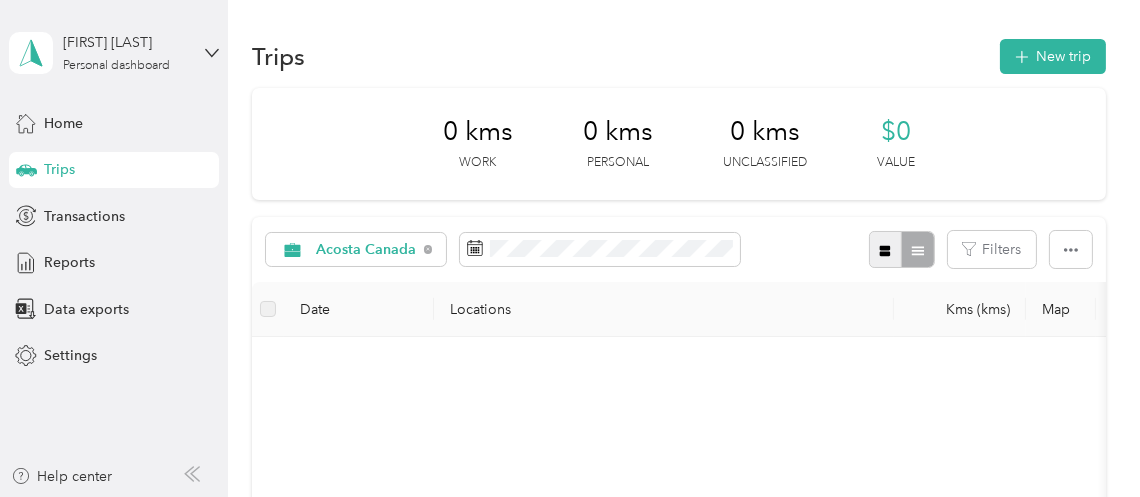 click 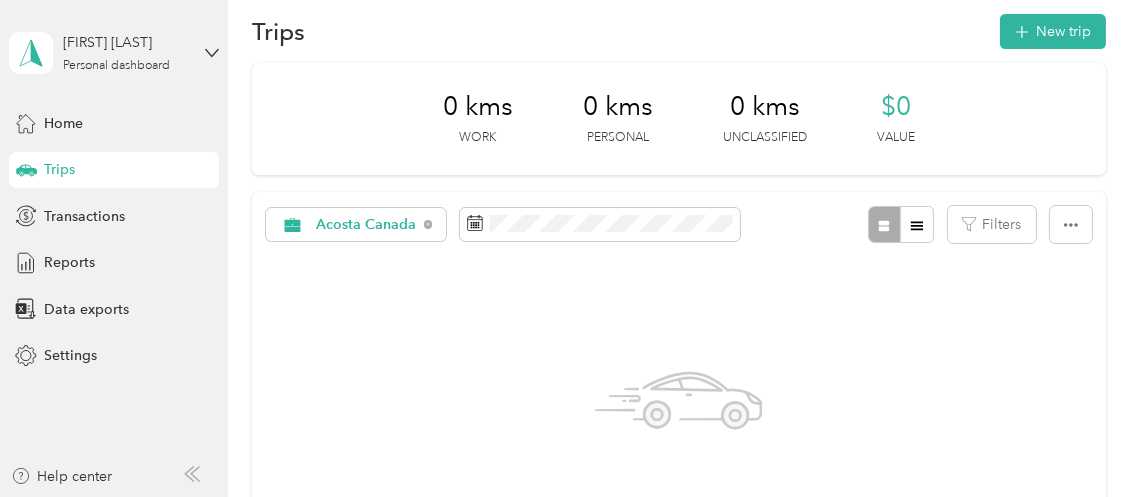 scroll, scrollTop: 0, scrollLeft: 0, axis: both 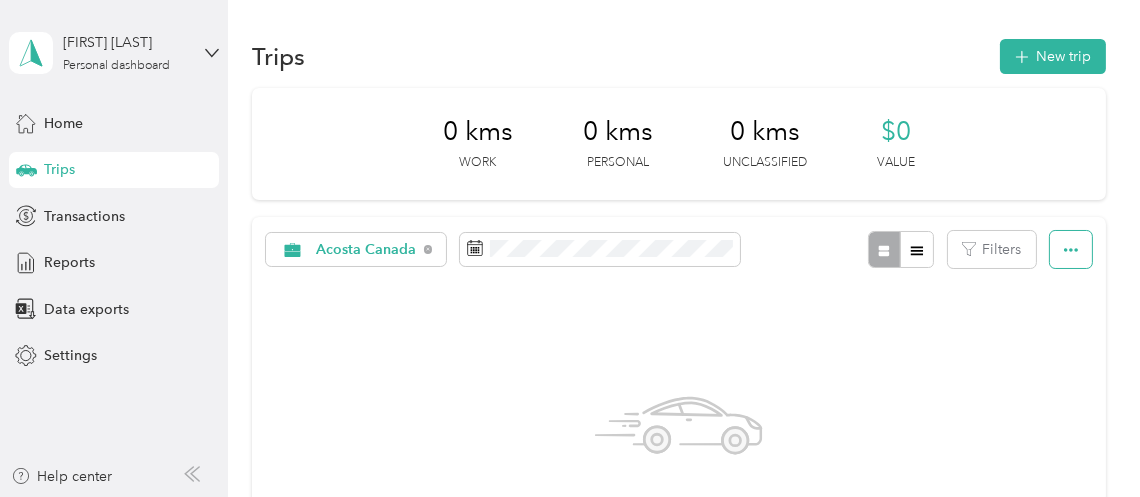 click 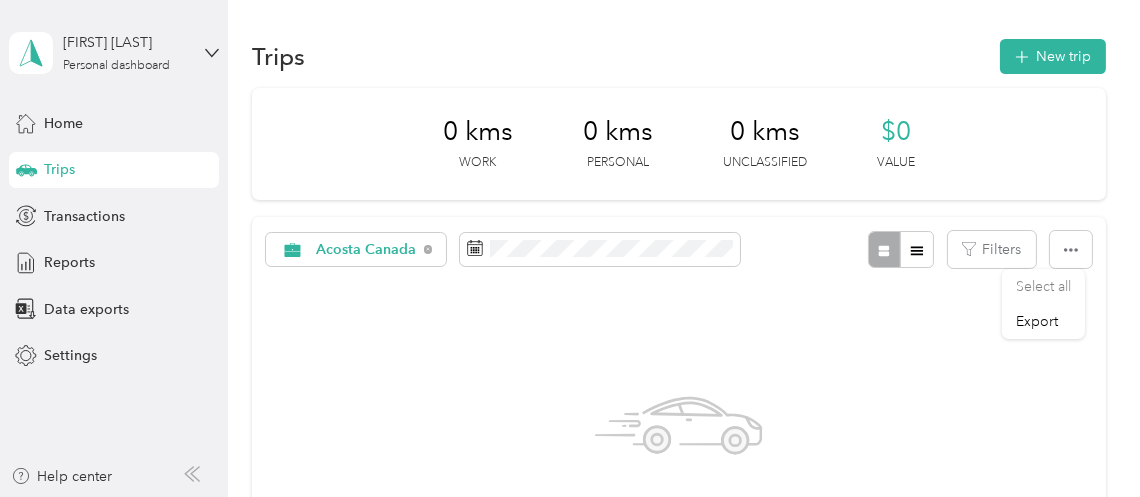 click on "No trips match this filter. Clear filters" at bounding box center [678, 446] 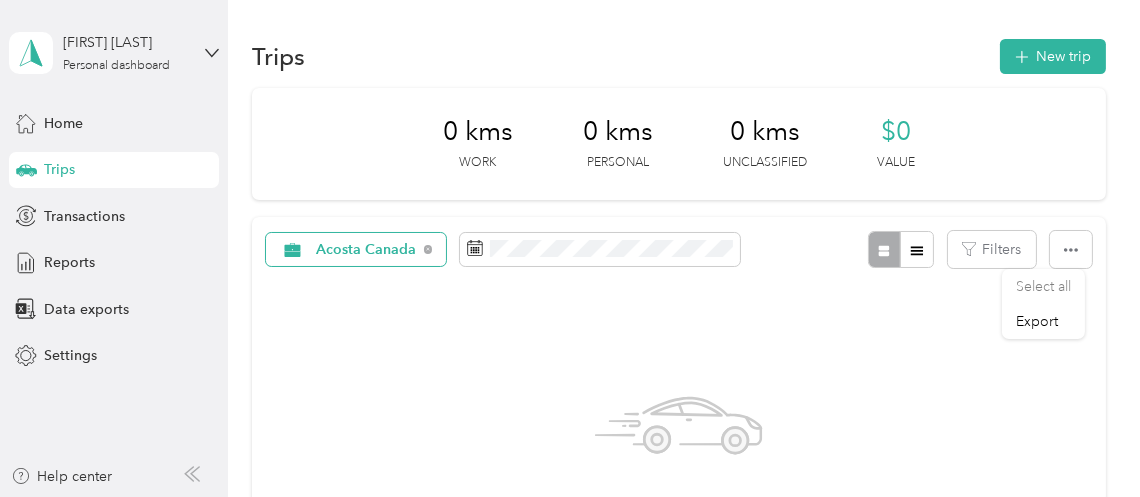 click on "Acosta Canada" at bounding box center (366, 250) 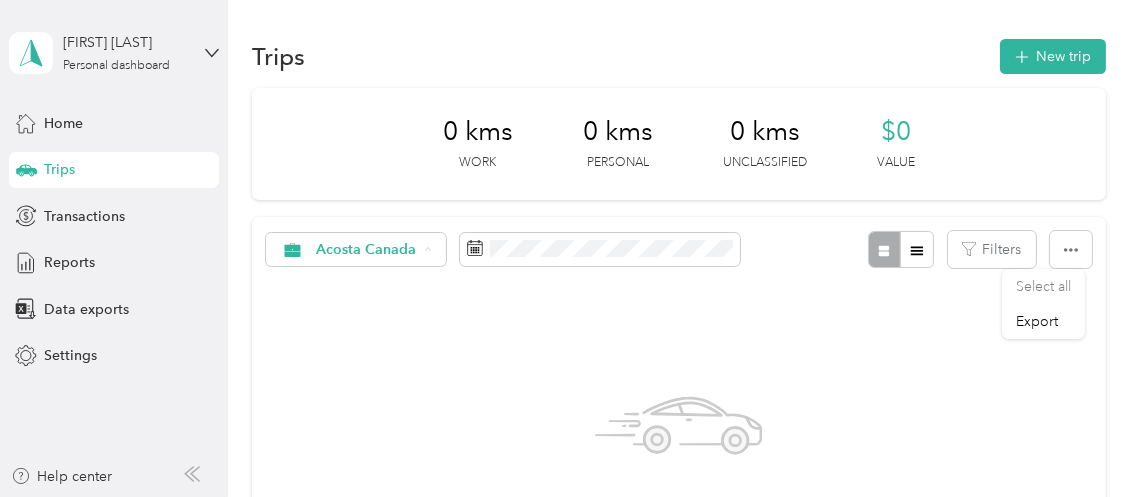 click on "No trips match this filter. Clear filters" at bounding box center (678, 471) 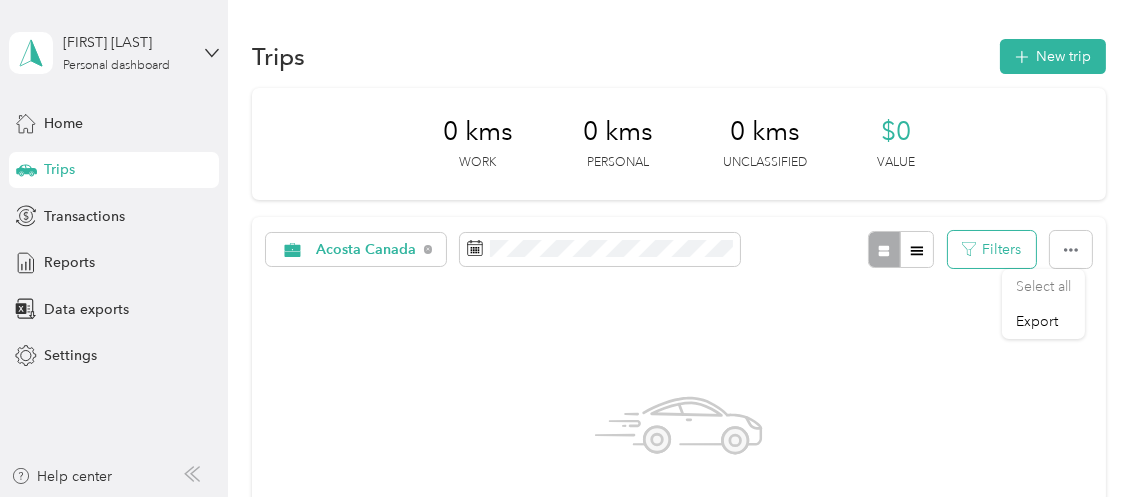 click on "Filters" at bounding box center [992, 249] 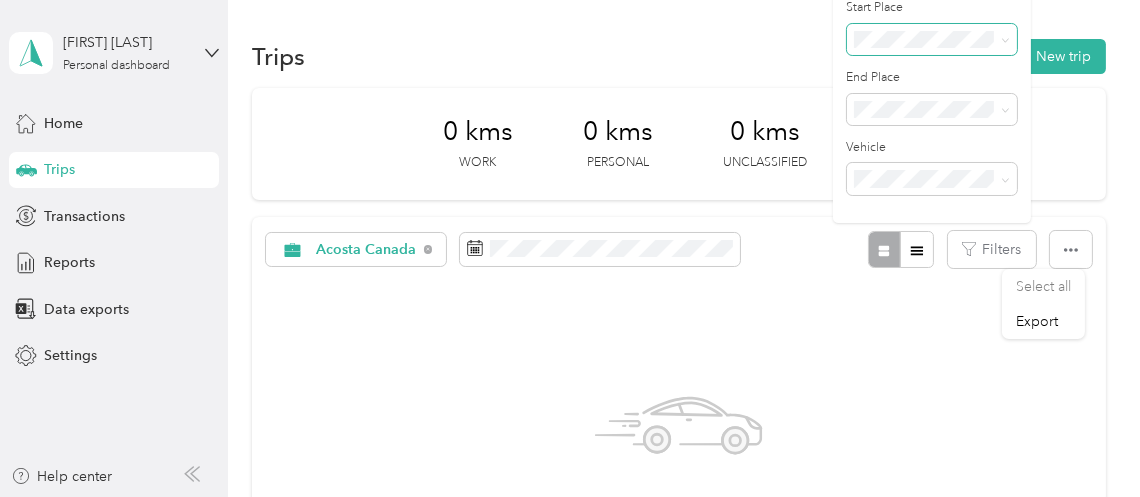 click 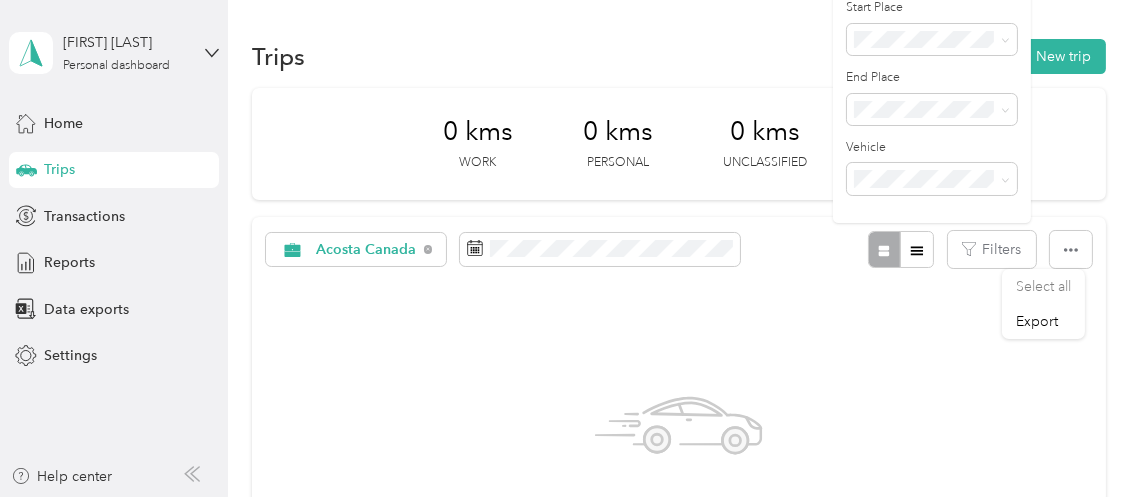 click on "Anywhere" at bounding box center (932, 72) 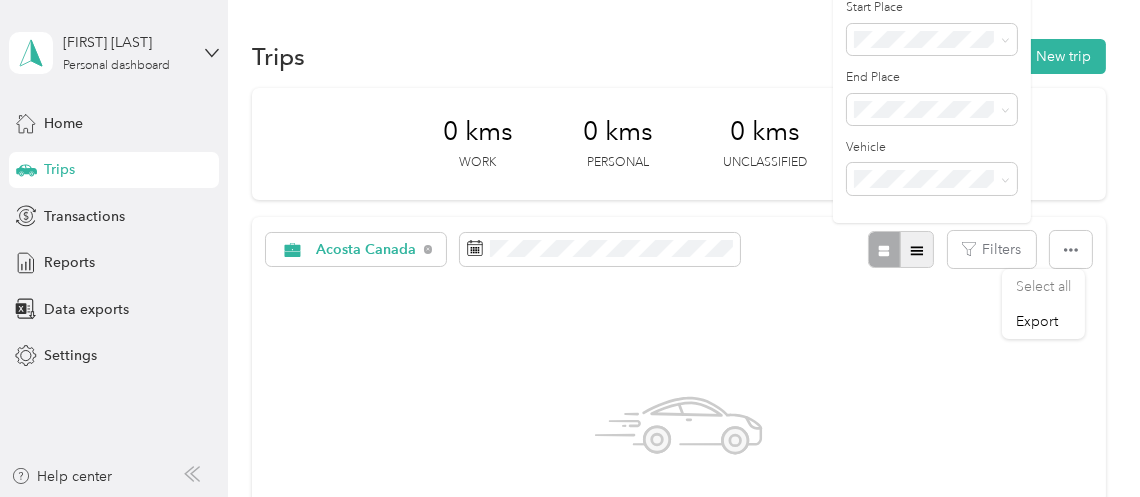 click 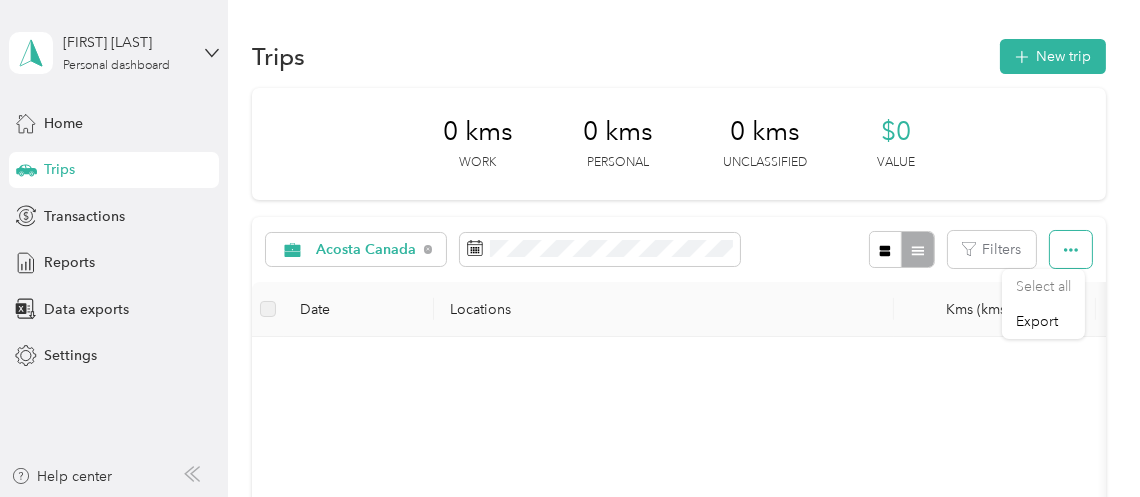 click 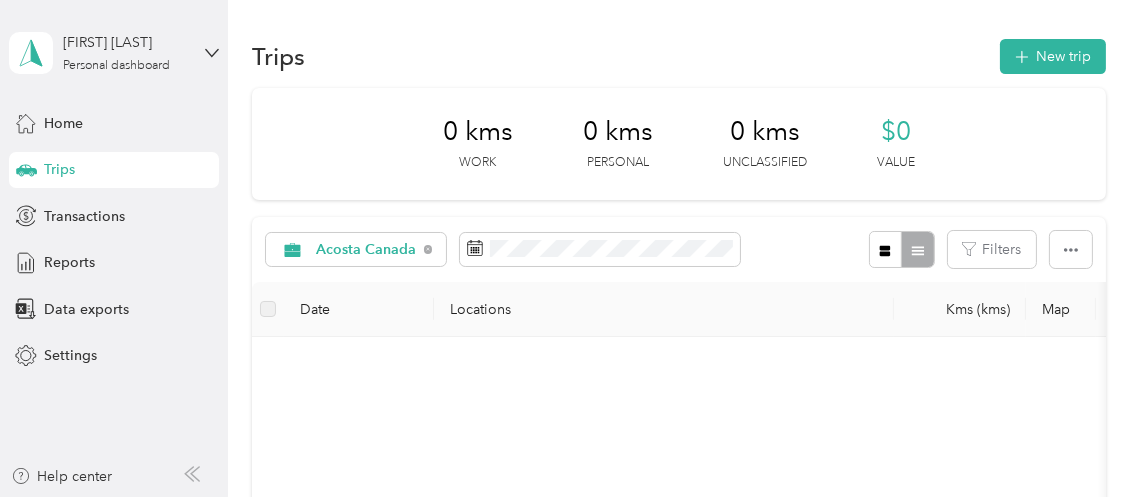 click on "No trips match this filter. Clear filters" at bounding box center (676, 591) 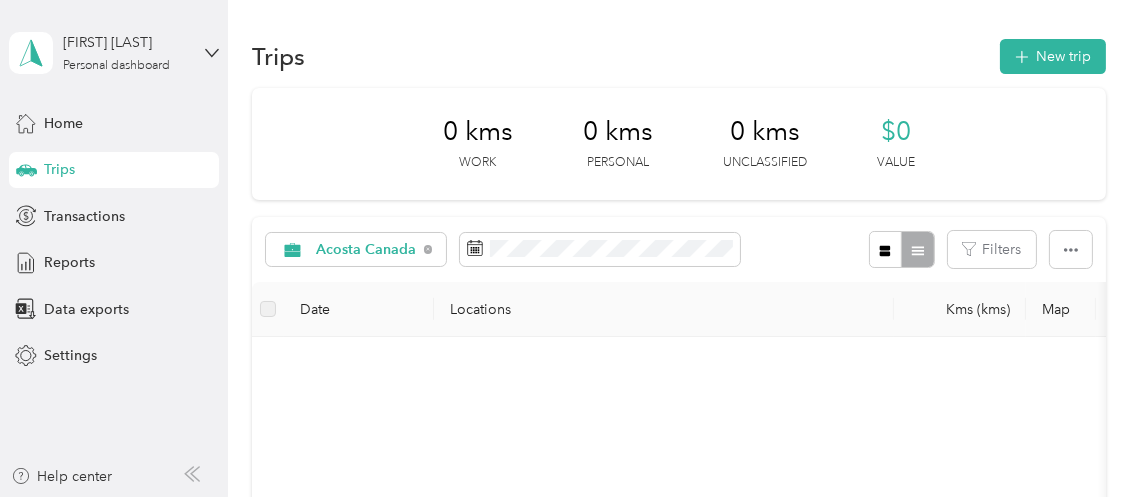 click on "Trips New trip 0   kms Work 0   kms Personal 0   kms Unclassified $0 Value [LASTNAME] [COUNTRY] Filters Date Locations Kms (kms) Map Kms value Purpose Track Method Report                     No trips match this filter. Clear filters" at bounding box center [679, 547] 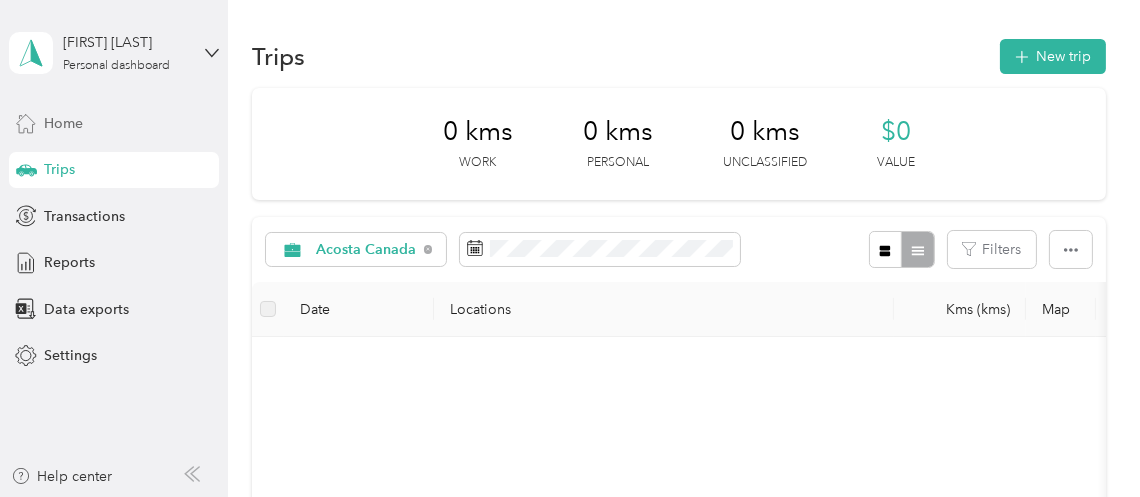 click on "Home" at bounding box center [63, 123] 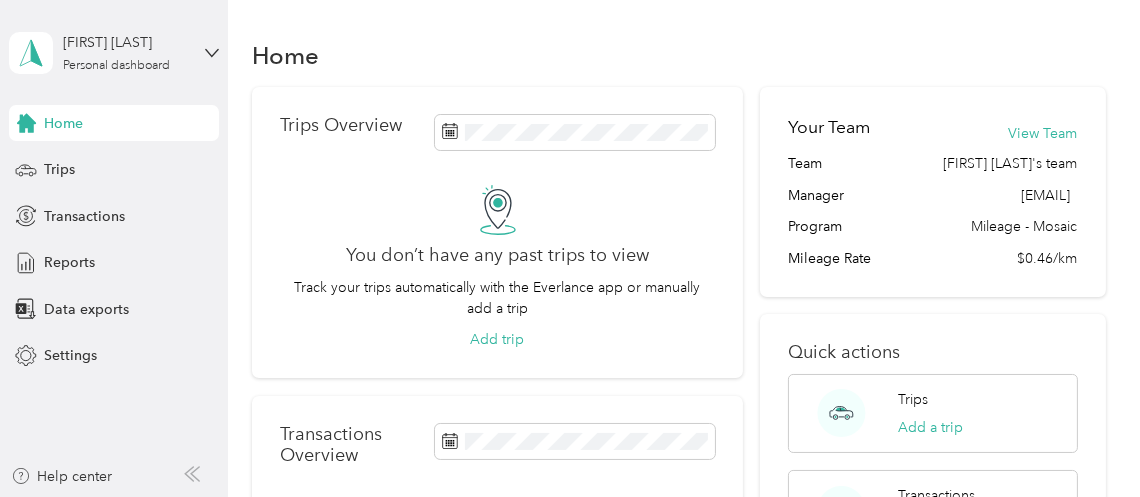 scroll, scrollTop: 0, scrollLeft: 0, axis: both 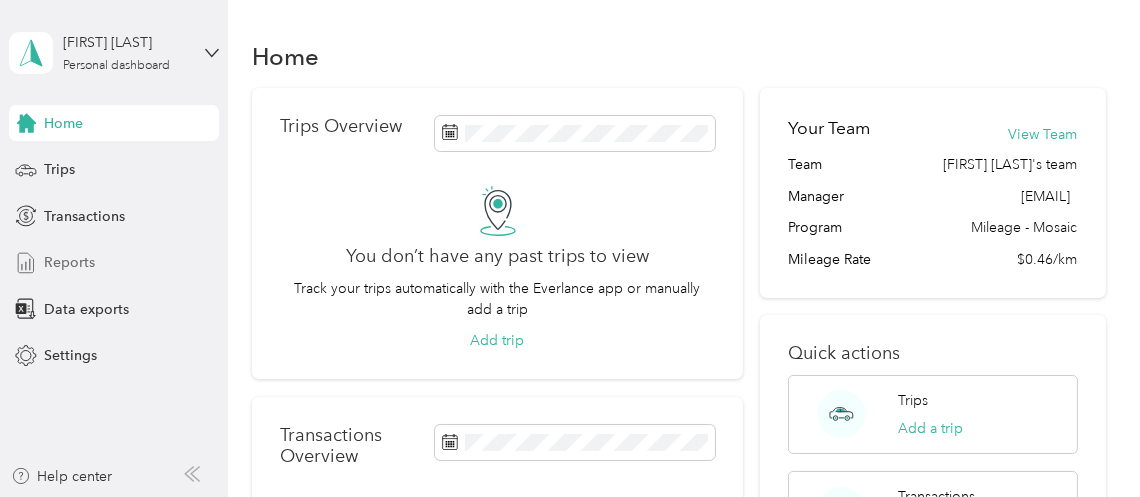 click on "Reports" at bounding box center (69, 262) 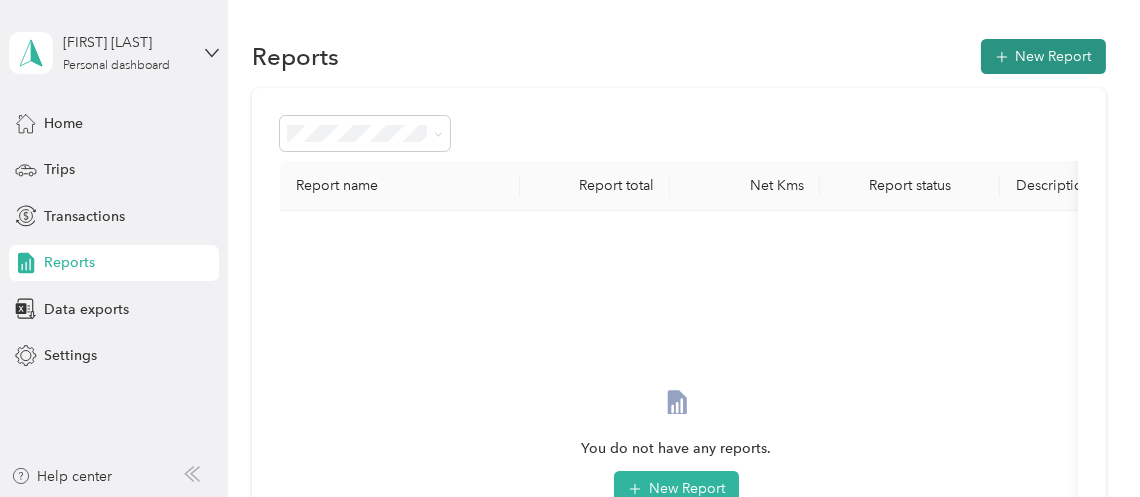click on "New Report" at bounding box center [1043, 56] 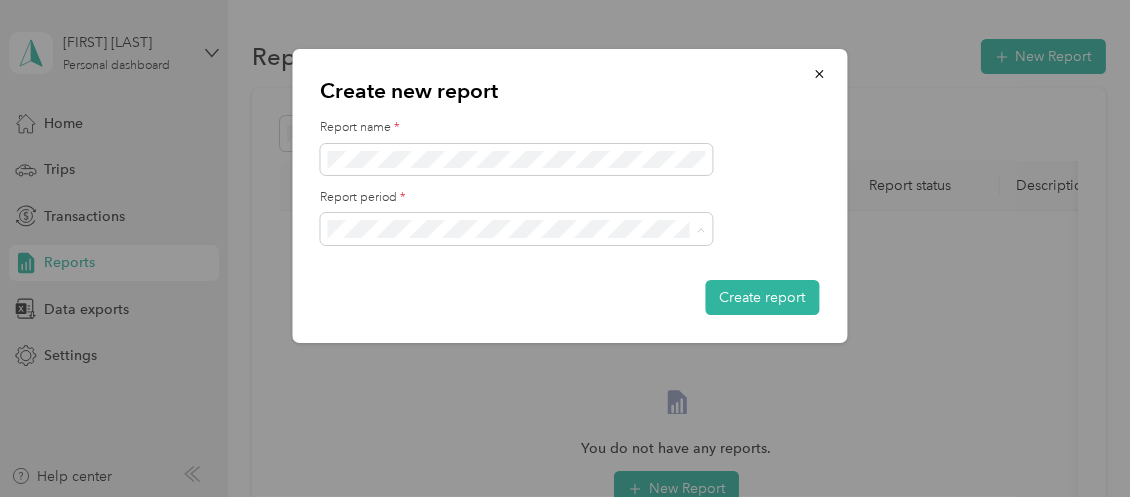 click on "Jul 1 - 31, 2025" at bounding box center [384, 299] 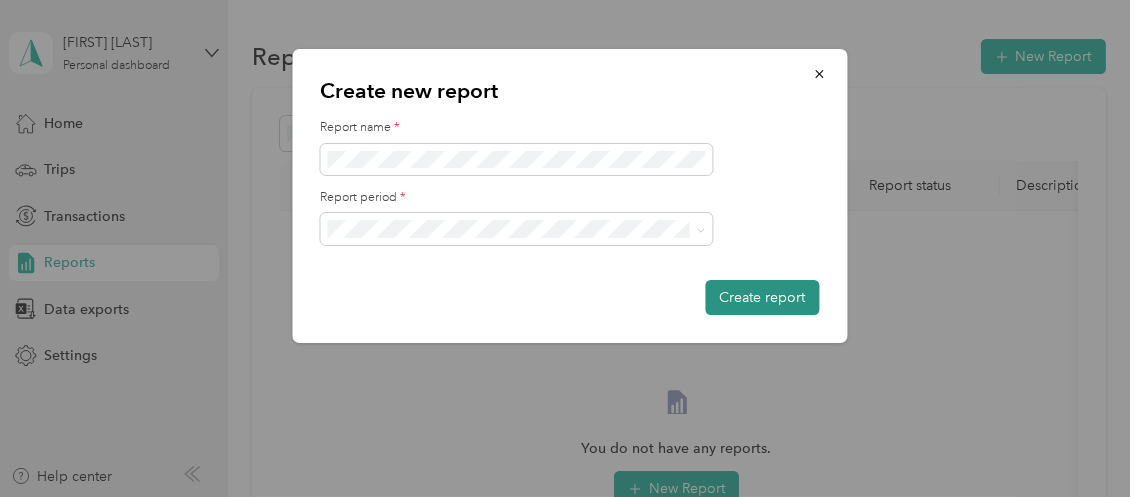 click on "Create report" at bounding box center [763, 297] 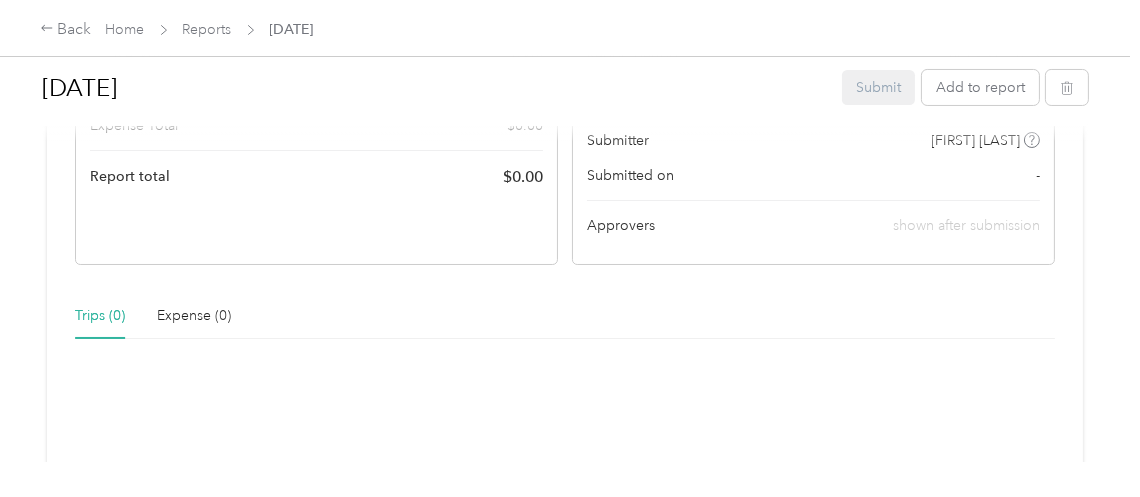scroll, scrollTop: 0, scrollLeft: 0, axis: both 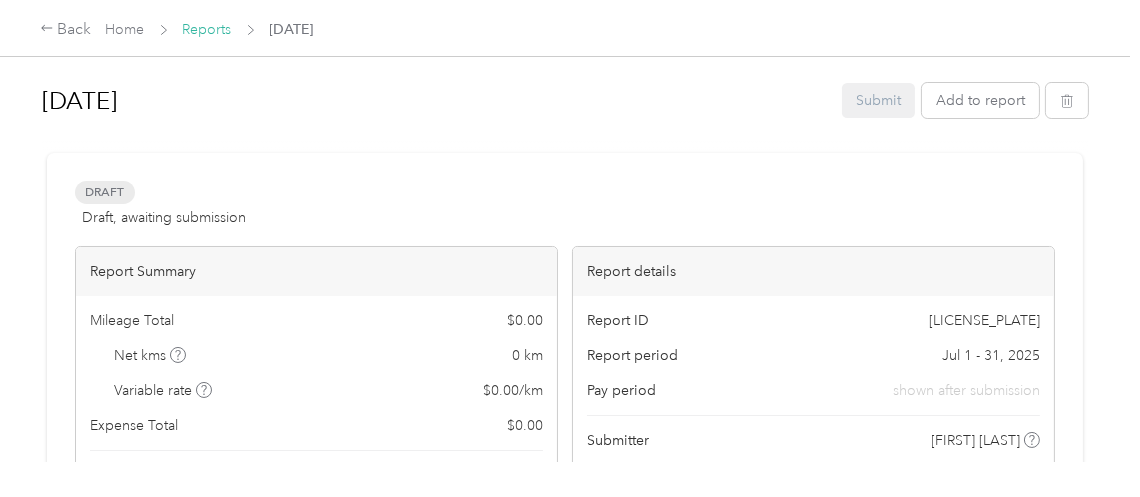 click on "Reports" at bounding box center [207, 29] 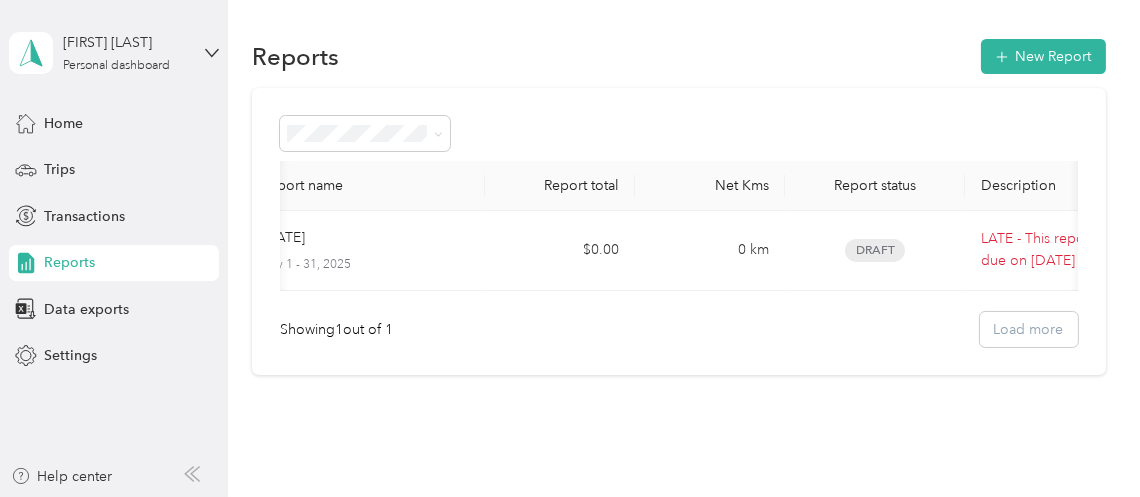 scroll, scrollTop: 0, scrollLeft: 0, axis: both 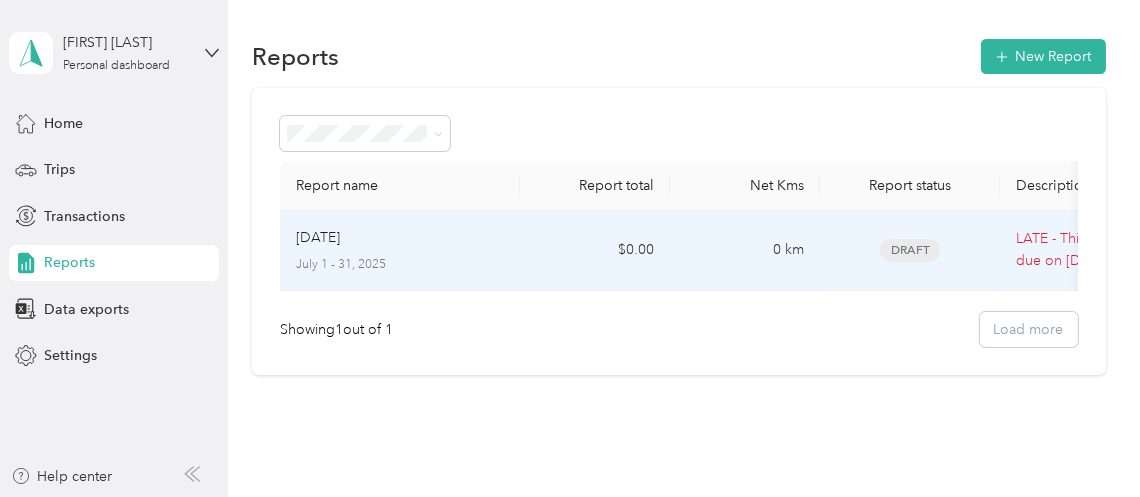 click on "[DATE]" at bounding box center (318, 238) 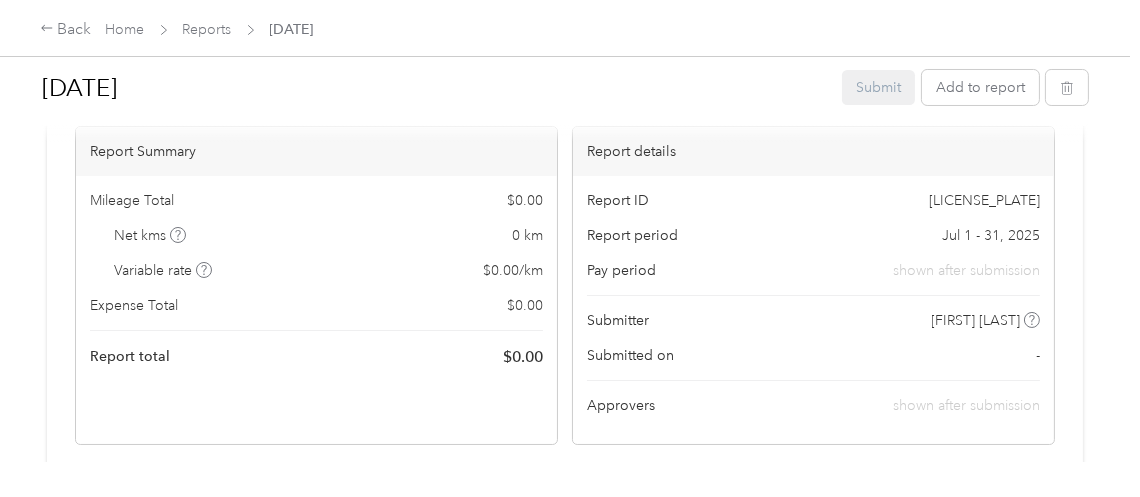 scroll, scrollTop: 0, scrollLeft: 0, axis: both 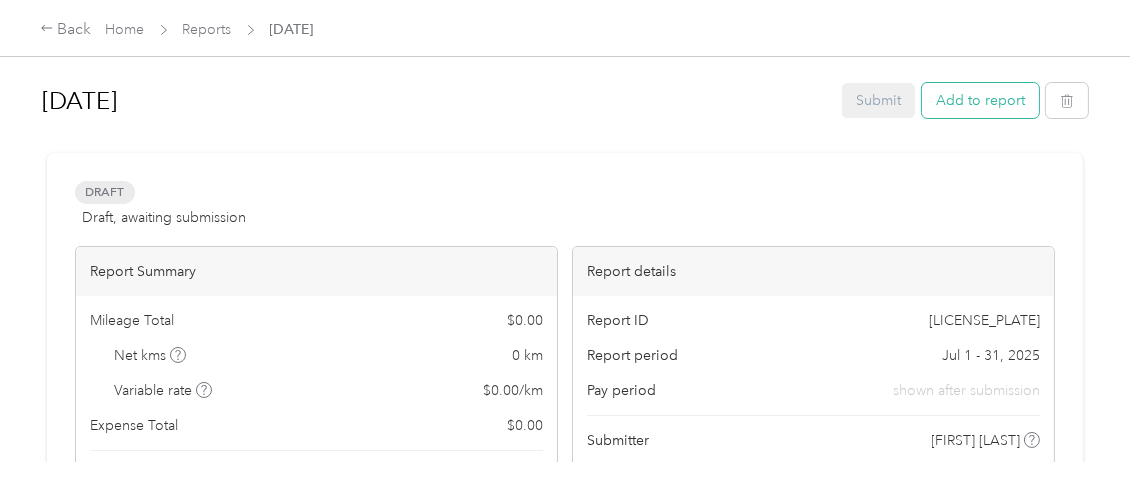 click on "Add to report" at bounding box center [980, 100] 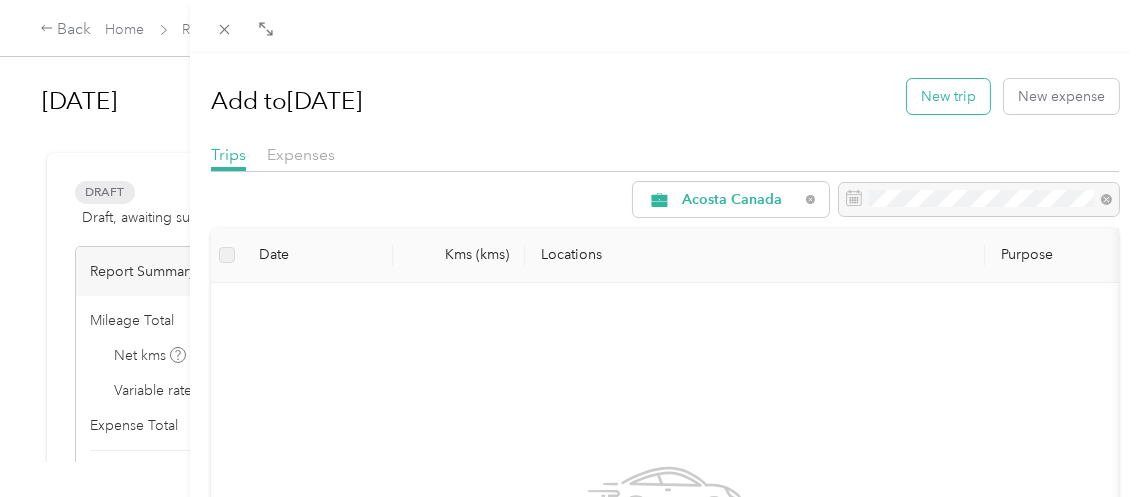 click on "New trip" at bounding box center [948, 96] 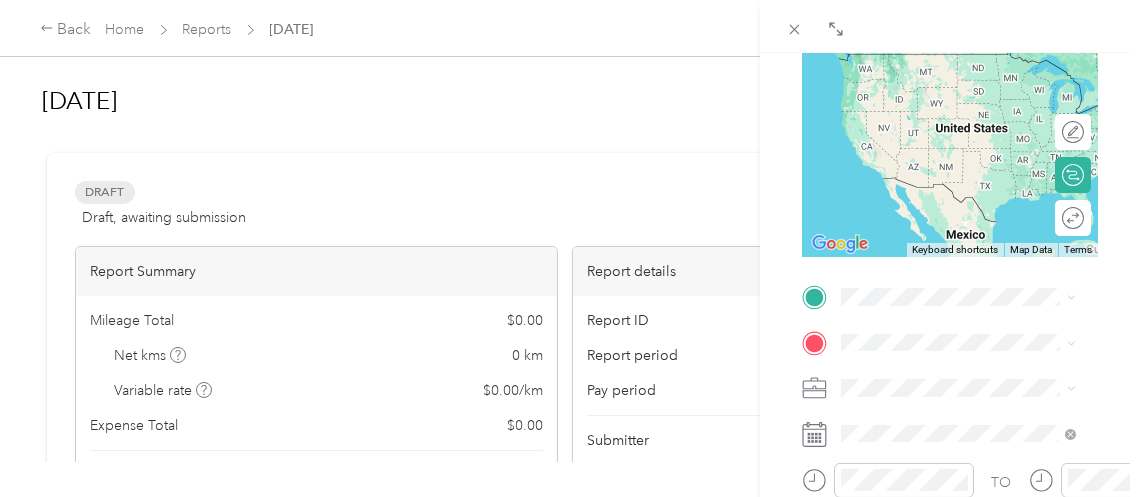 scroll, scrollTop: 300, scrollLeft: 0, axis: vertical 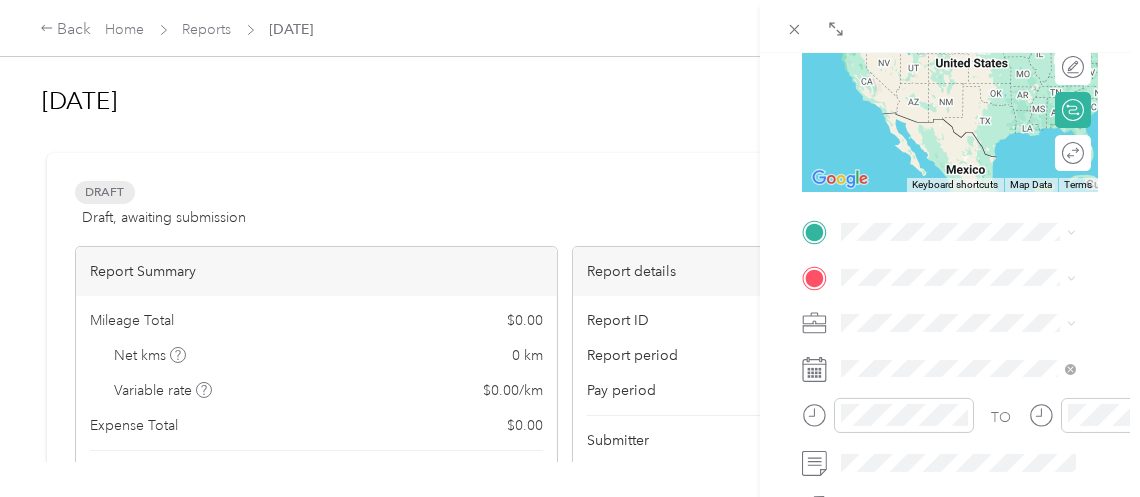 click 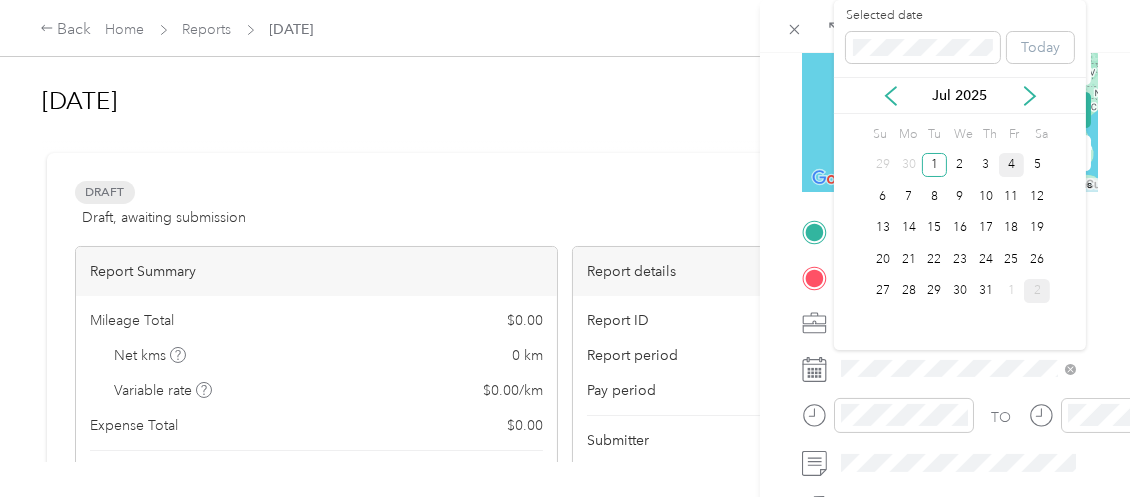 click on "4" at bounding box center [1012, 165] 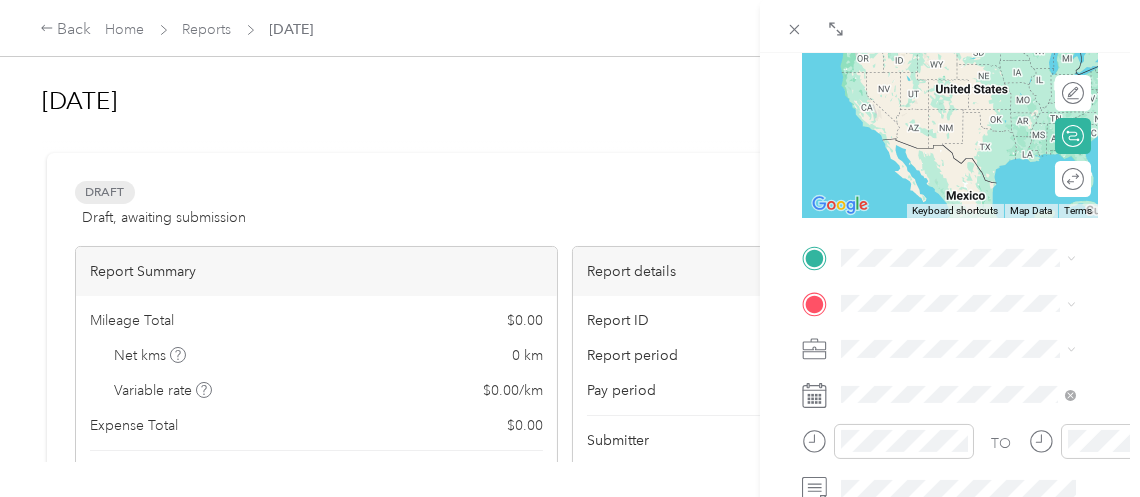 scroll, scrollTop: 200, scrollLeft: 0, axis: vertical 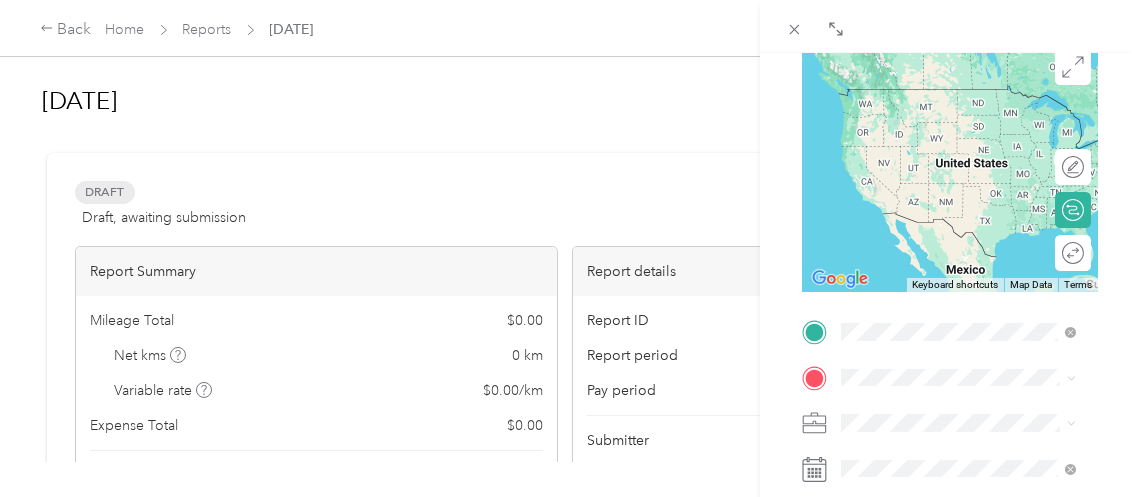 click on "[NUMBER] [STREET]
[CITY], [PROVINCE] [POSTAL_CODE], Canada" at bounding box center (974, 203) 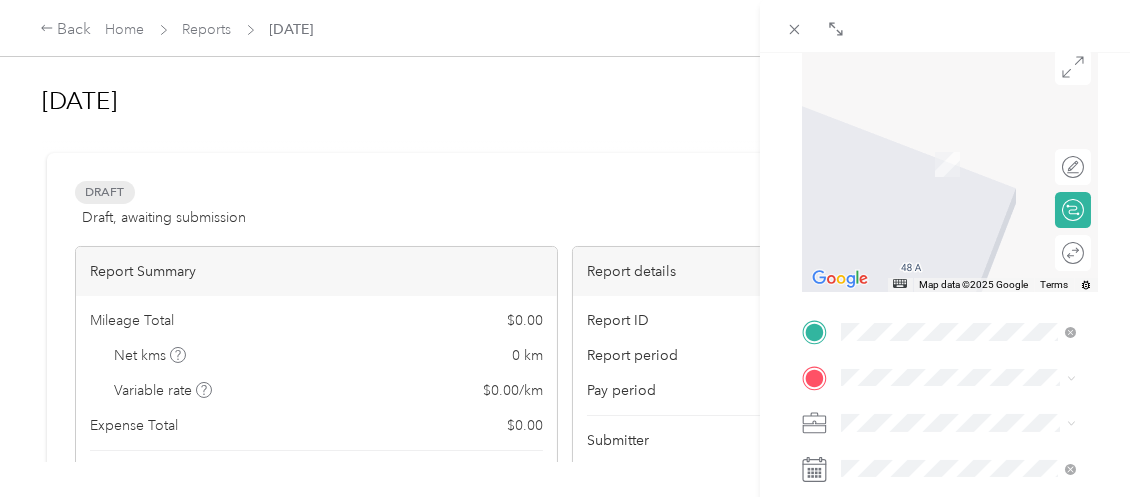 click on "[NUMBER] [STREET]
[CITY], [PROVINCE] [POSTAL_CODE], Canada" at bounding box center (974, 144) 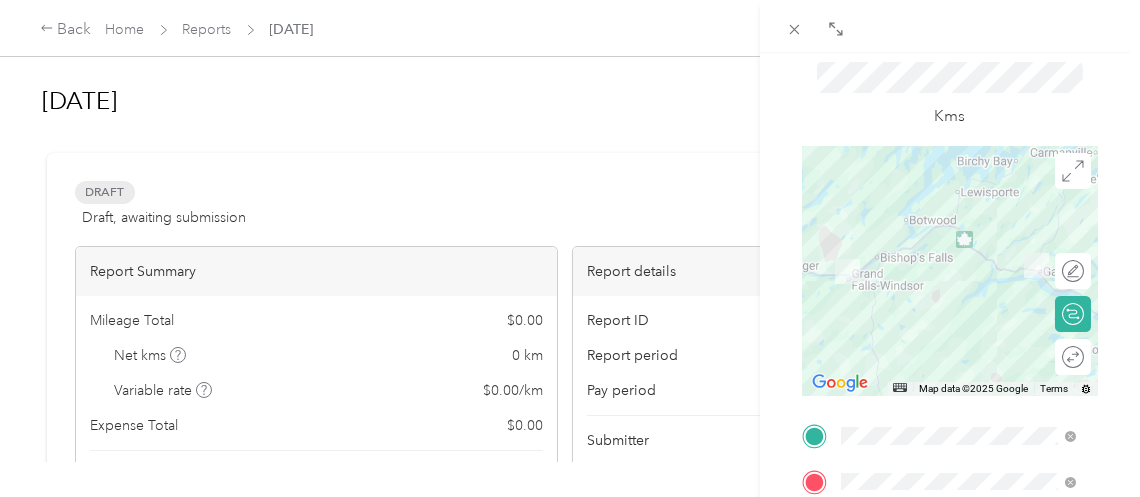 scroll, scrollTop: 100, scrollLeft: 0, axis: vertical 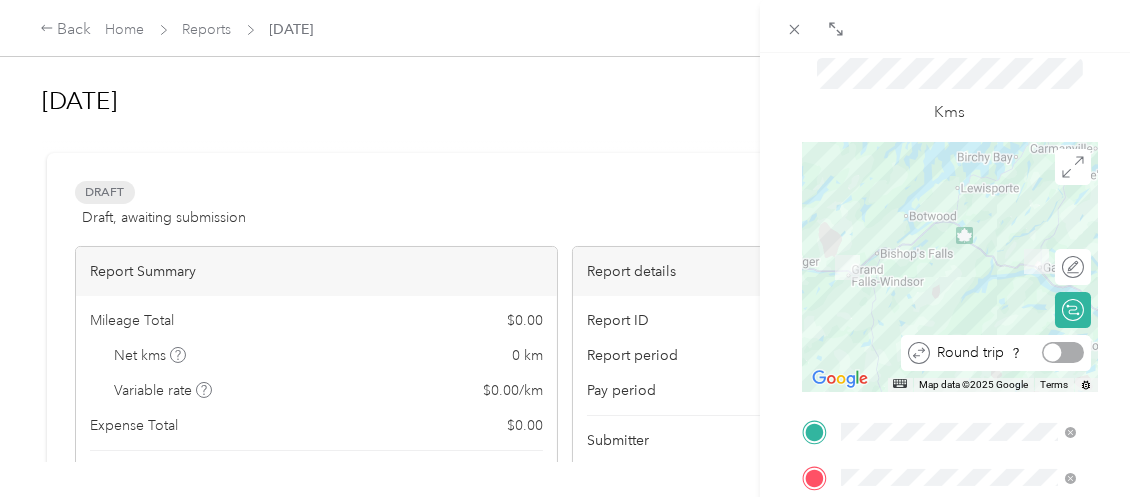 click at bounding box center [1053, 353] 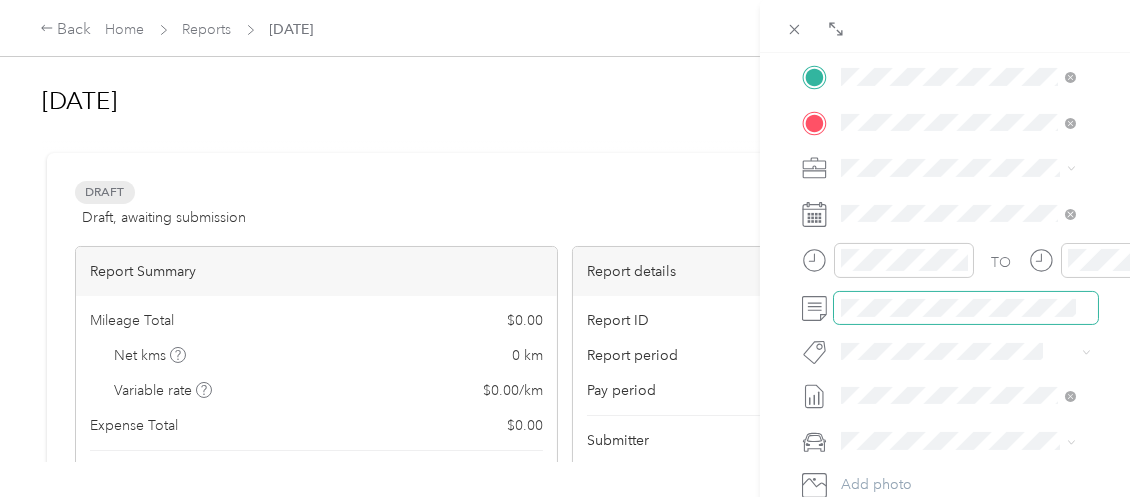 scroll, scrollTop: 459, scrollLeft: 0, axis: vertical 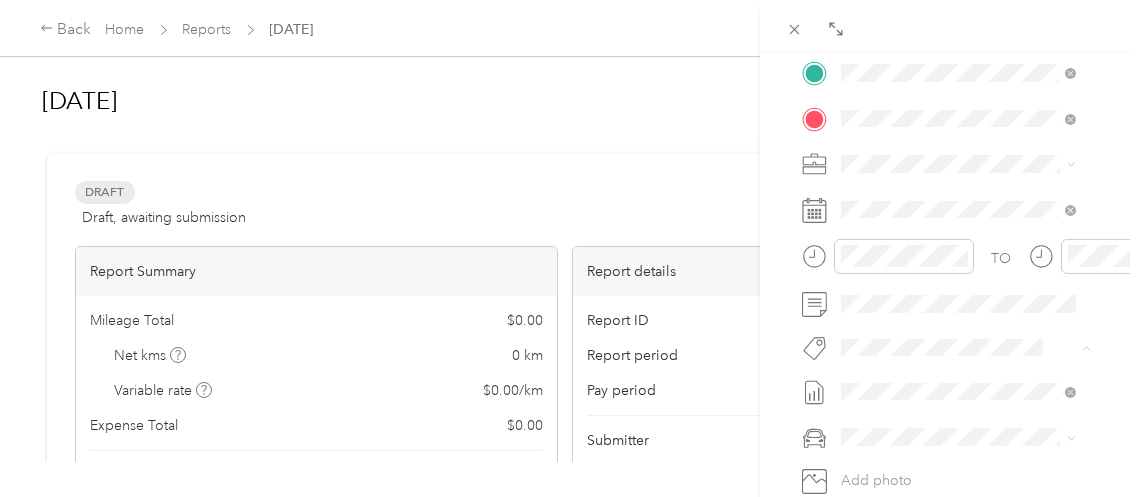 click on "P&g Continuity" at bounding box center [904, 142] 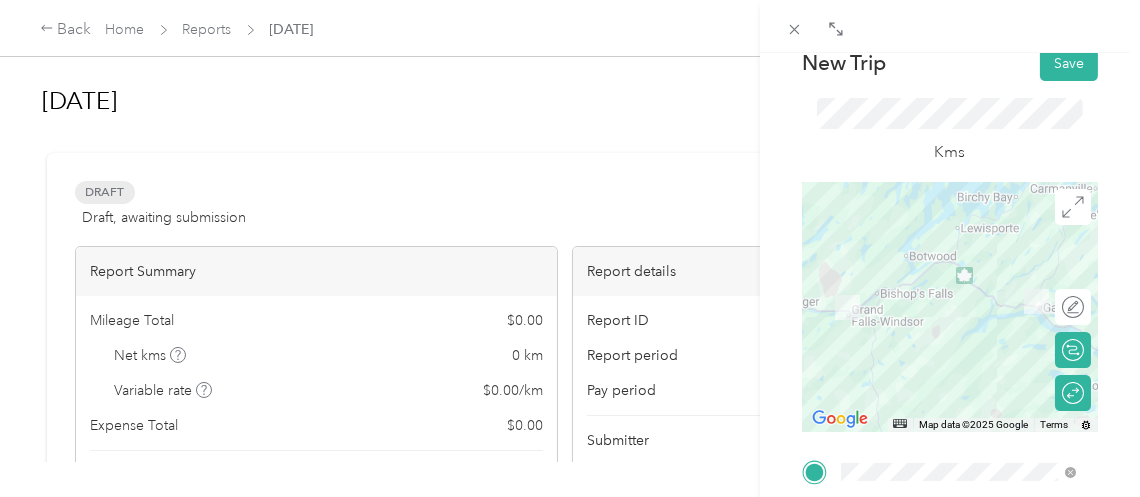 scroll, scrollTop: 0, scrollLeft: 0, axis: both 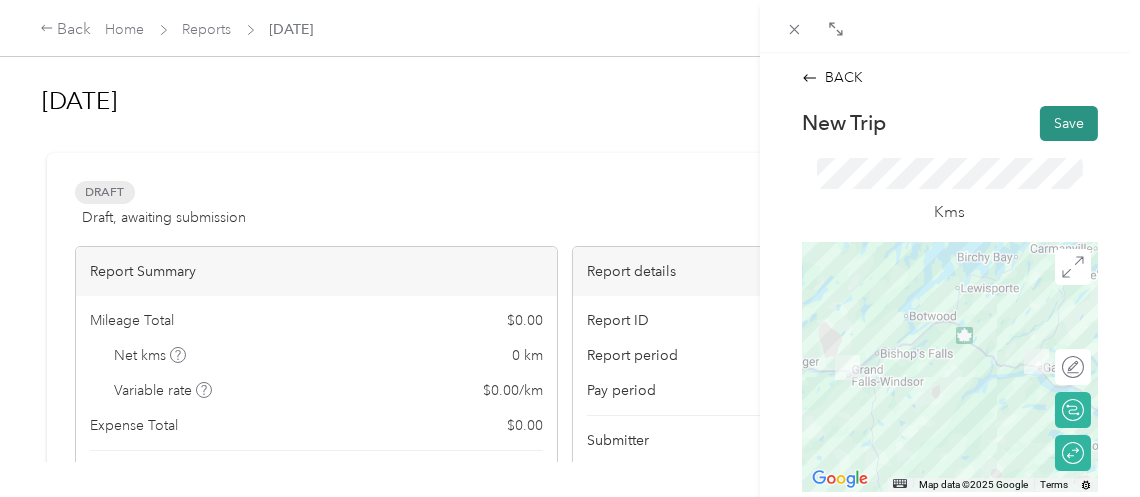 click on "Save" at bounding box center [1069, 123] 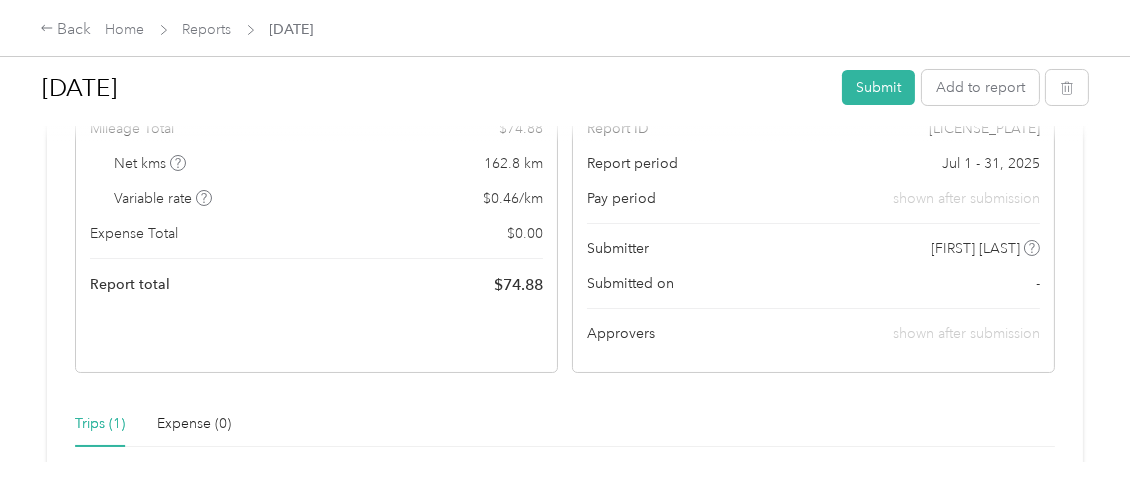 scroll, scrollTop: 200, scrollLeft: 0, axis: vertical 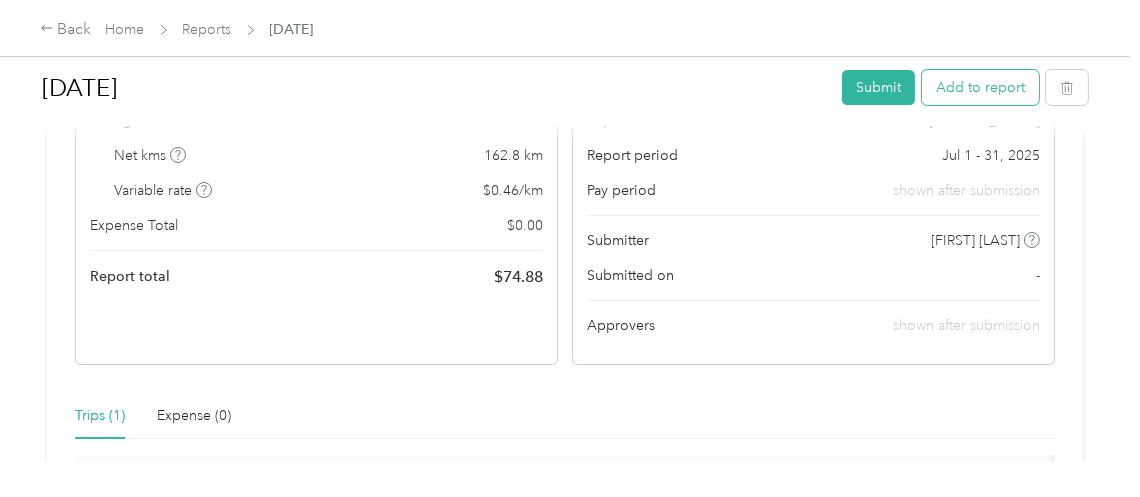 click on "Add to report" at bounding box center (980, 87) 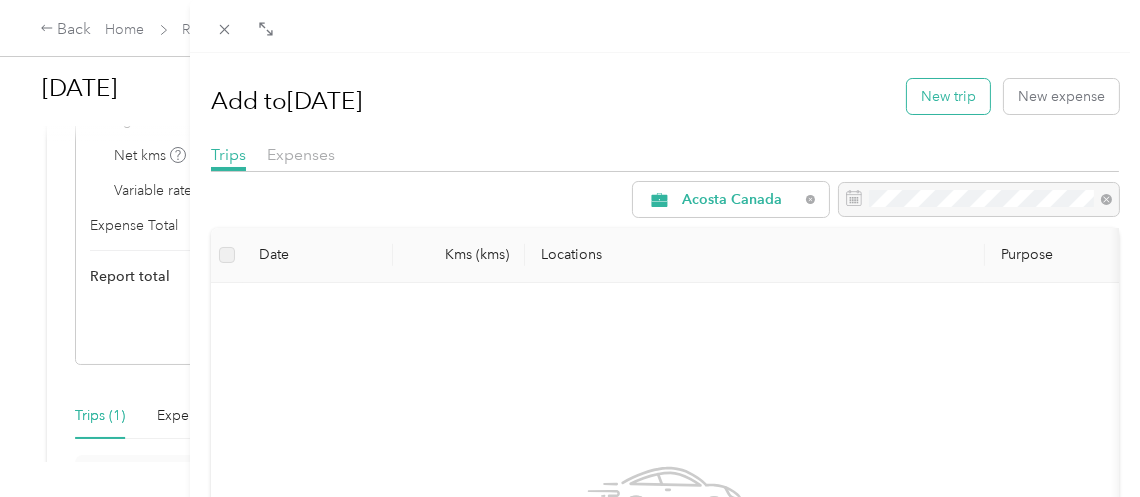 click on "New trip" at bounding box center (948, 96) 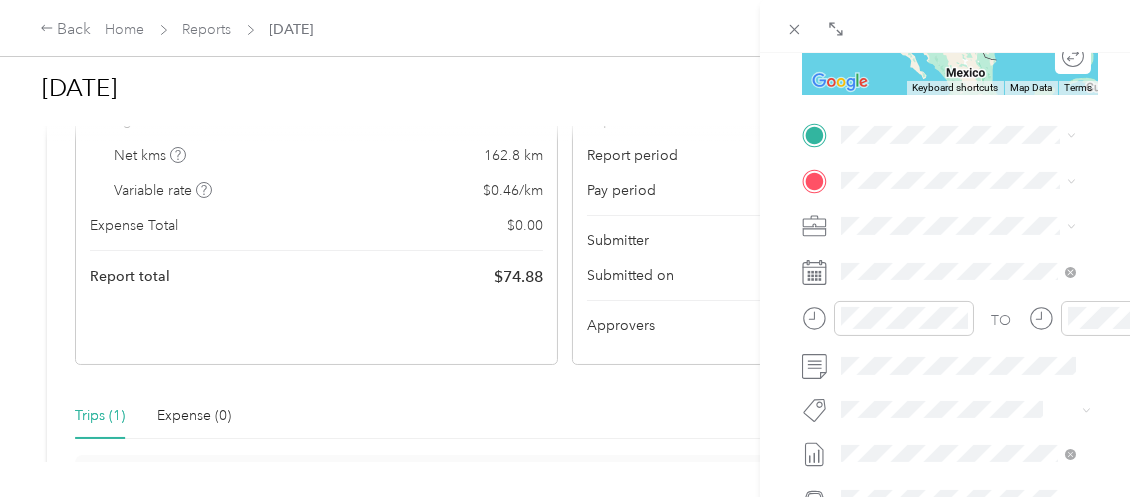 scroll, scrollTop: 400, scrollLeft: 0, axis: vertical 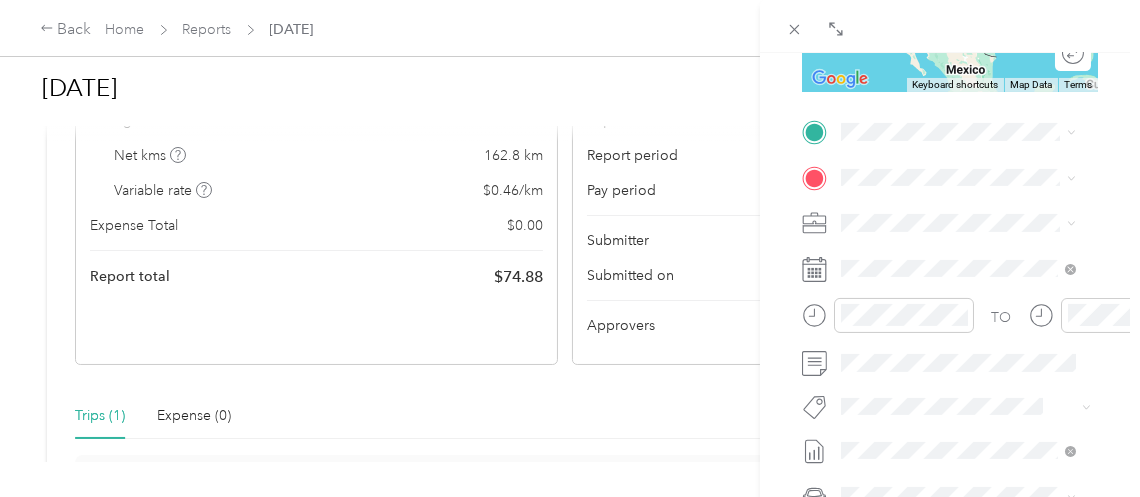 click on "New Trip Save This trip cannot be edited because it is either under review, approved, or paid. Contact your Team Manager to edit it. Kms ← Move left → Move right ↑ Move up ↓ Move down + Zoom in - Zoom out Home Jump left by 75% End Jump right by 75% Page Up Jump up by 75% Page Down Jump down by 75% Keyboard shortcuts Map Data Map data ©2025 Google, INEGI Map data ©2025 Google 1000 km  Click to toggle between metric and imperial units Terms Report a map error Edit route Calculate route Round trip TO Add photo" at bounding box center [950, 153] 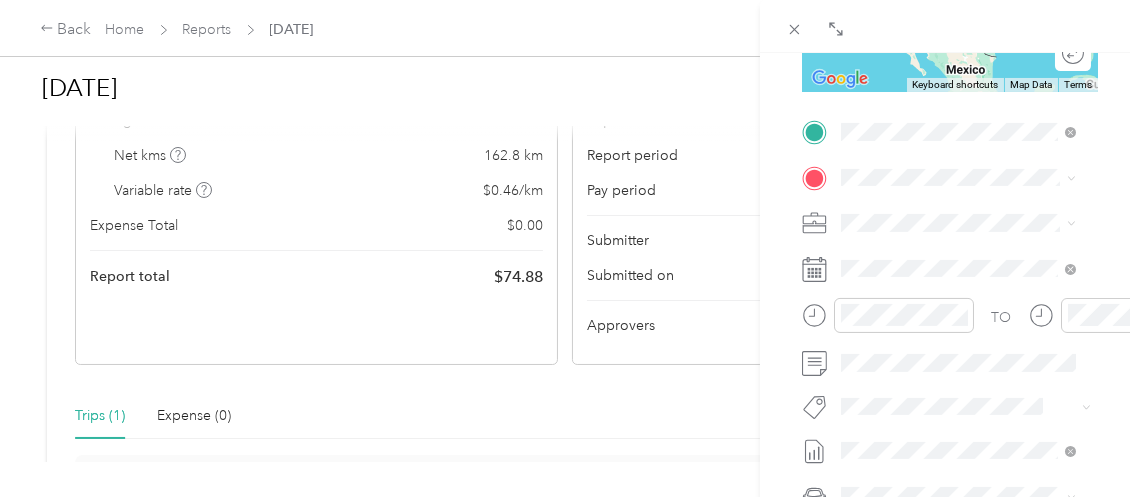 click on "[NUMBER] [STREET]
[CITY], [PROVINCE] [POSTAL_CODE], Canada" at bounding box center [974, 221] 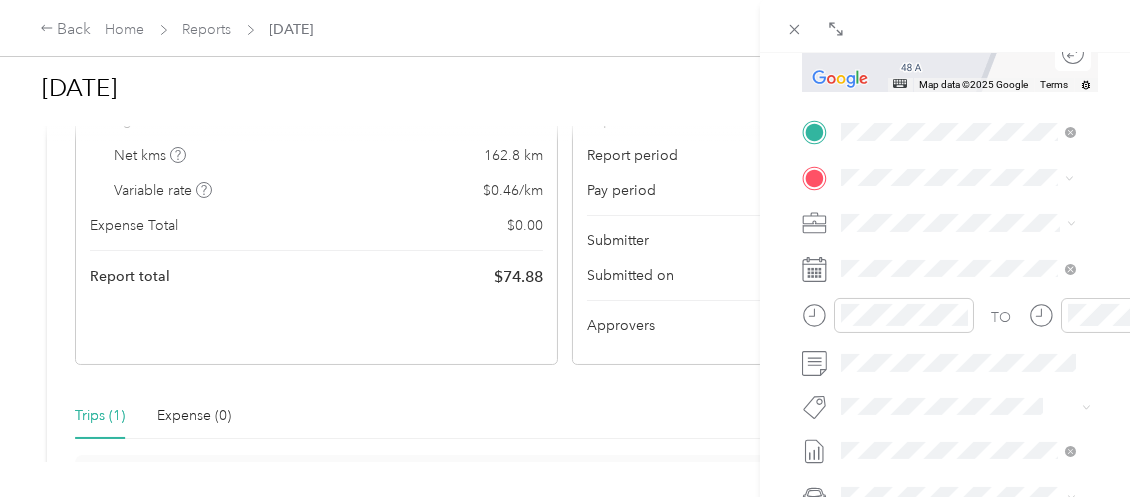 click on "[NUMBER] [STREET]
[CITY], [PROVINCE] [POSTAL_CODE], Canada" at bounding box center (974, 266) 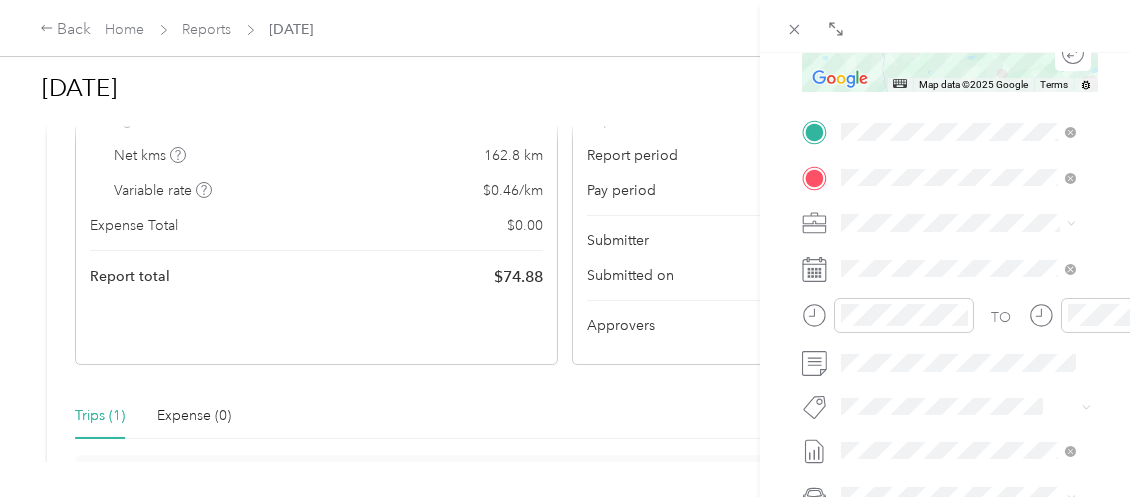 click 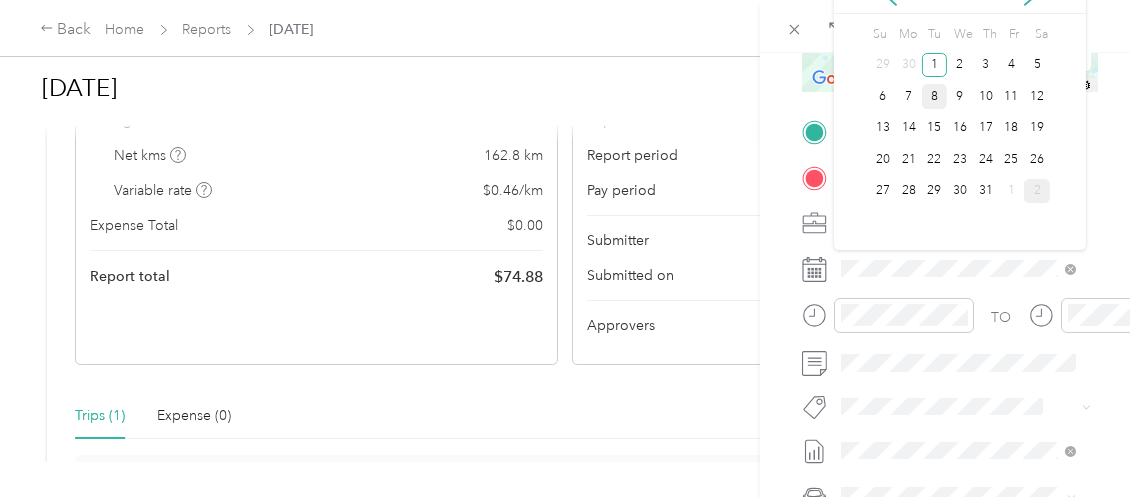 click on "8" at bounding box center (935, 96) 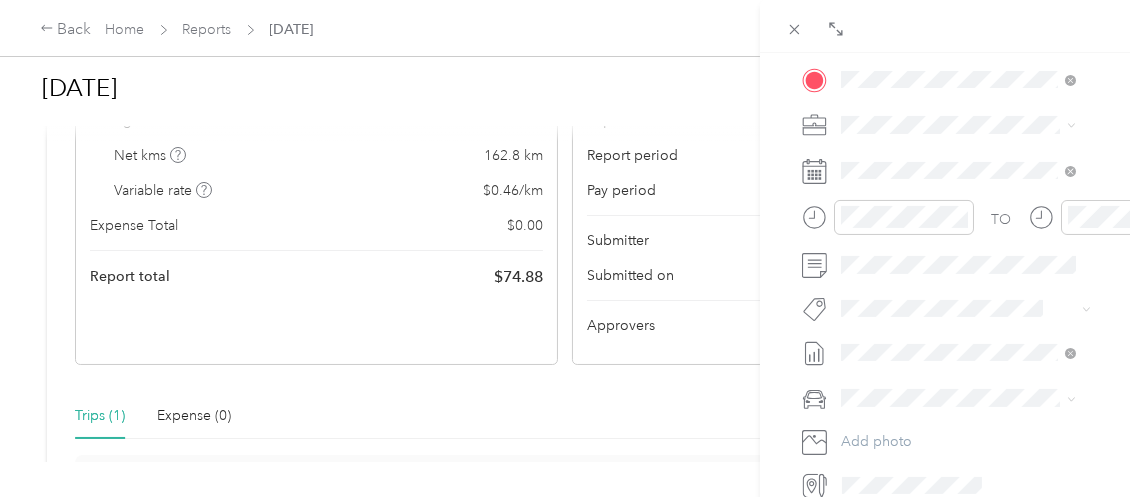 scroll, scrollTop: 500, scrollLeft: 0, axis: vertical 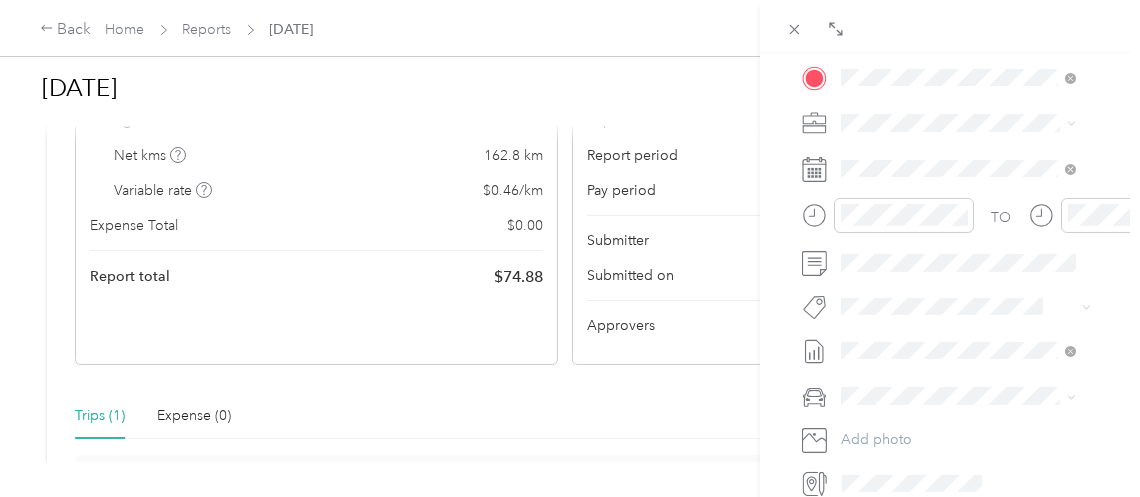 click on "BACK New Trip Save This trip cannot be edited because it is either under review, approved, or paid. Contact your Team Manager to edit it. Kms ← Move left → Move right ↑ Move up ↓ Move down + Zoom in - Zoom out Home Jump left by 75% End Jump right by 75% Page Up Jump up by 75% Page Down Jump down by 75% Keyboard shortcuts Map Data Map data ©2025 Google, INEGI Map data ©2025 Google 20 km  Click to toggle between metric and imperial units Terms Edit route Calculate route Round trip TO Add photo" at bounding box center [950, 301] 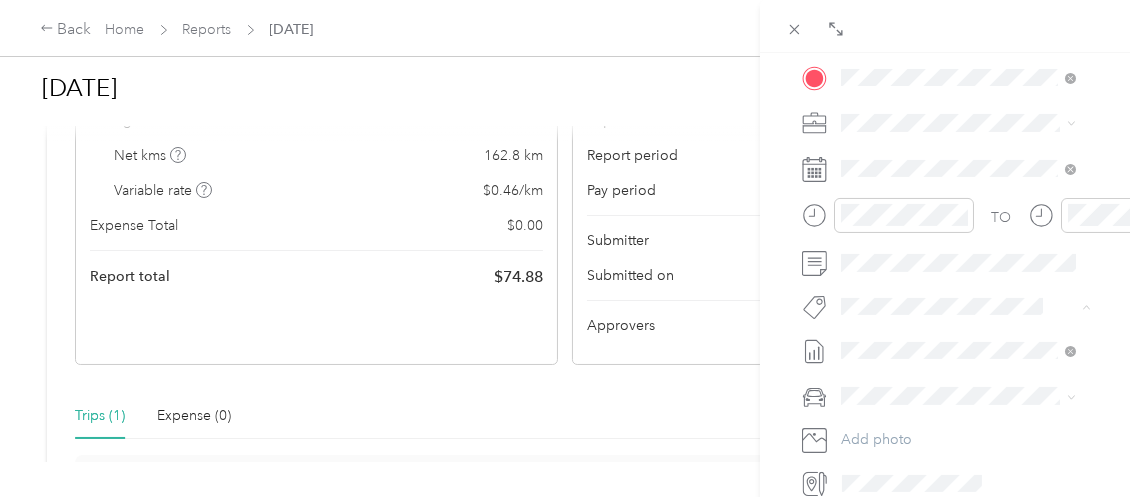 click on "Wt Multi-studio Cost Capture" at bounding box center [943, 341] 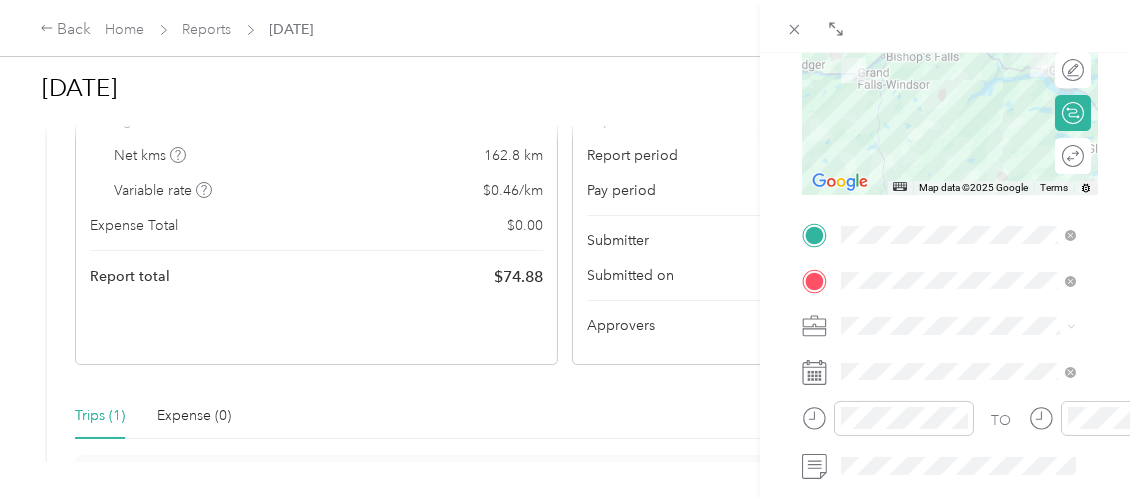scroll, scrollTop: 200, scrollLeft: 0, axis: vertical 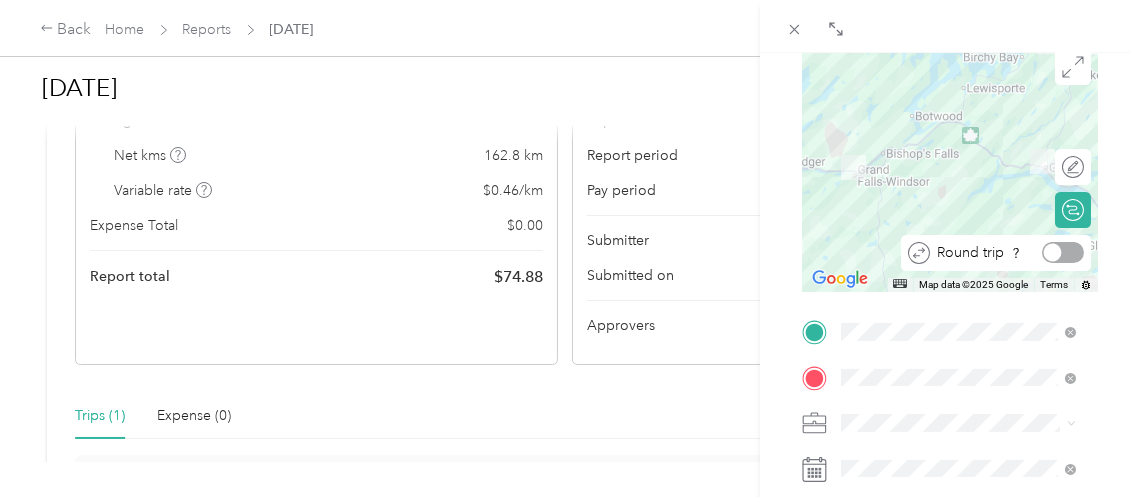click at bounding box center [1053, 253] 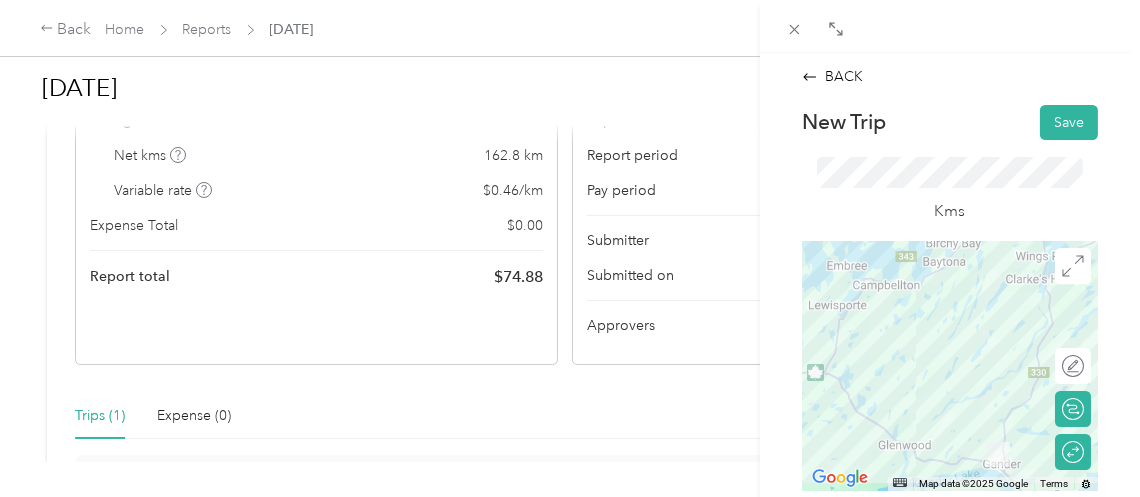 scroll, scrollTop: 0, scrollLeft: 0, axis: both 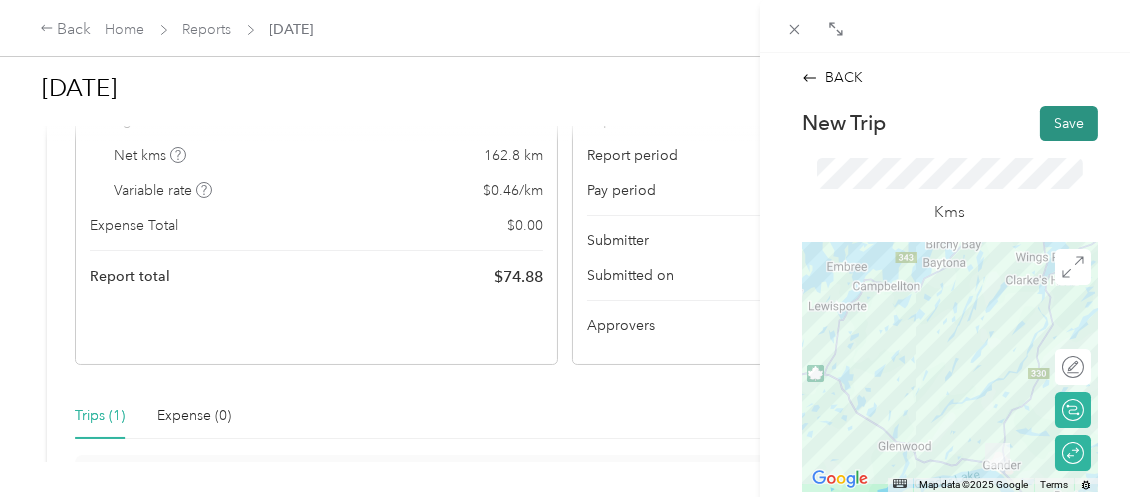 click on "Save" at bounding box center [1069, 123] 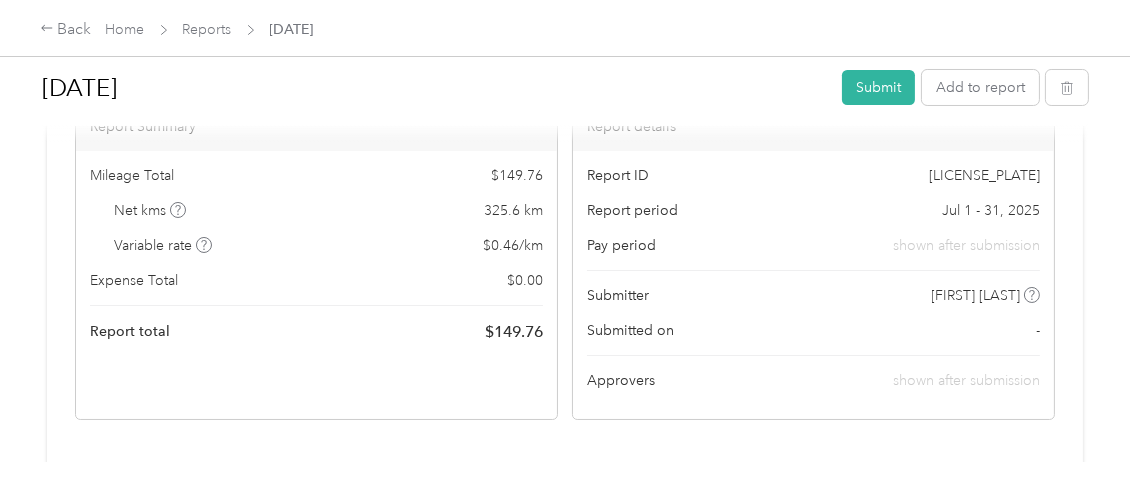 scroll, scrollTop: 100, scrollLeft: 0, axis: vertical 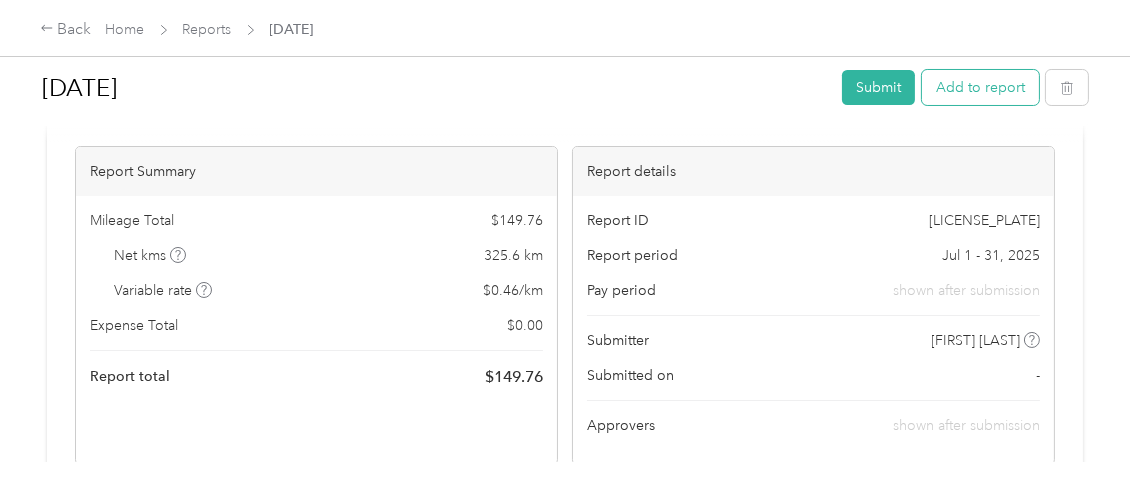 click on "Add to report" at bounding box center [980, 87] 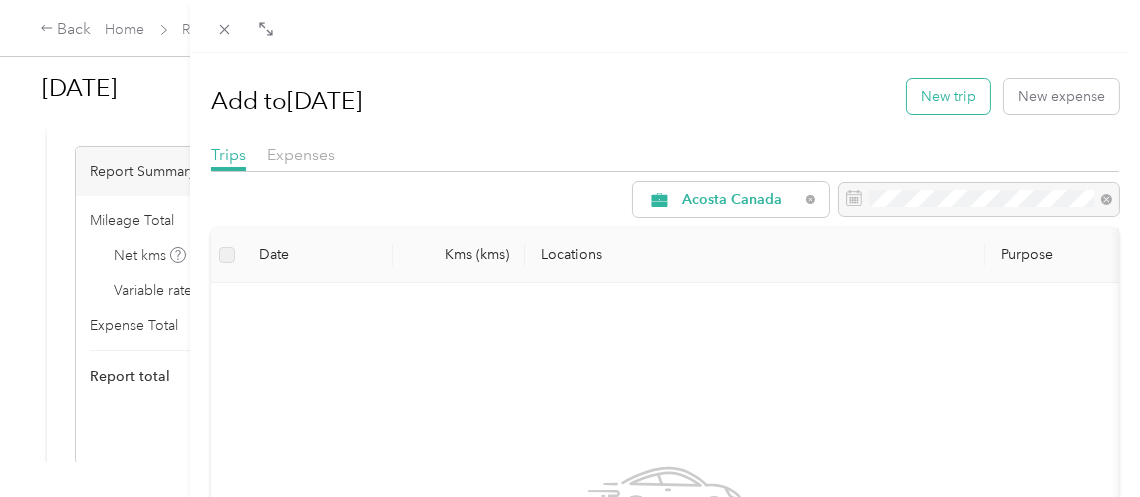 click on "New trip" at bounding box center [948, 96] 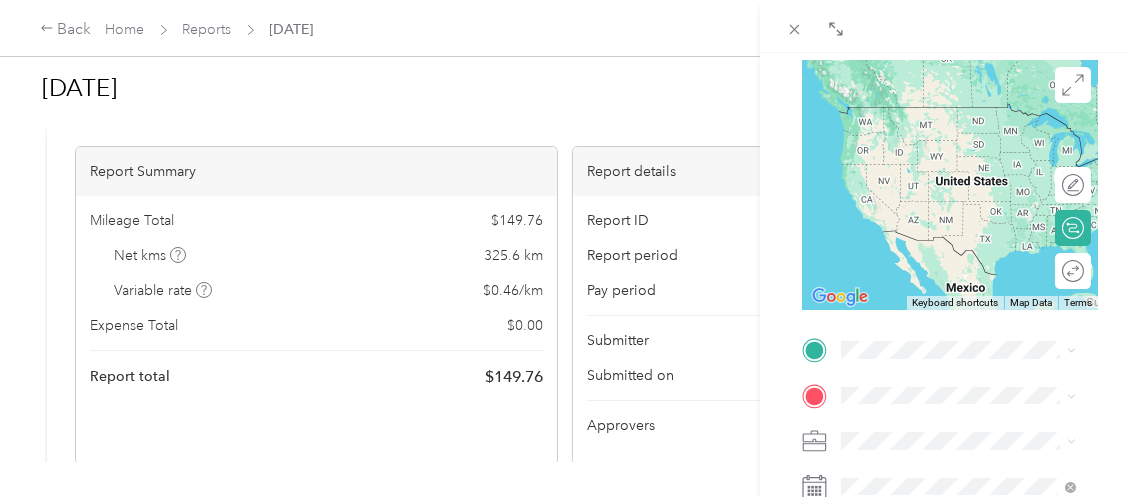 scroll, scrollTop: 200, scrollLeft: 0, axis: vertical 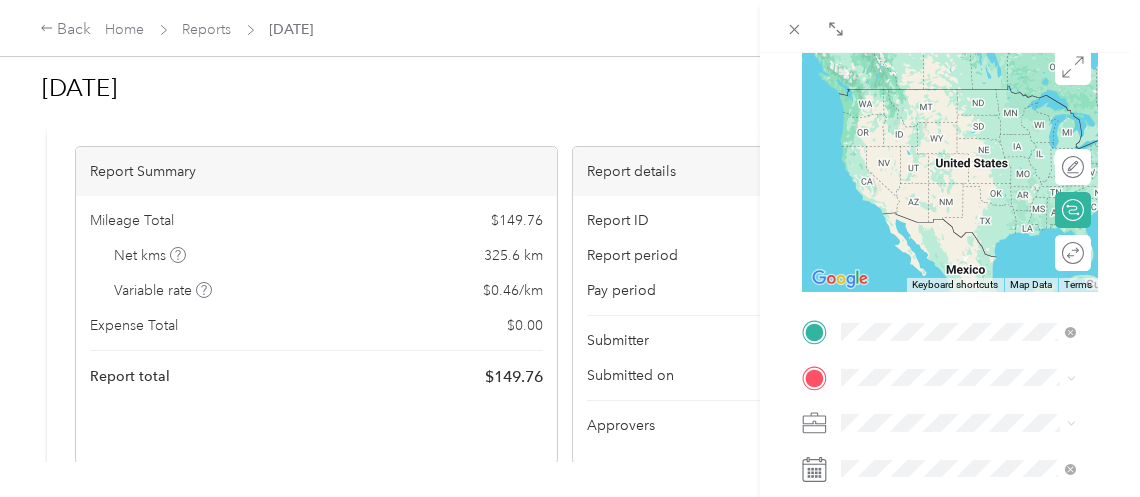 click on "[NUMBER] [STREET]
[CITY], [PROVINCE] [POSTAL_CODE], Canada" at bounding box center [974, 105] 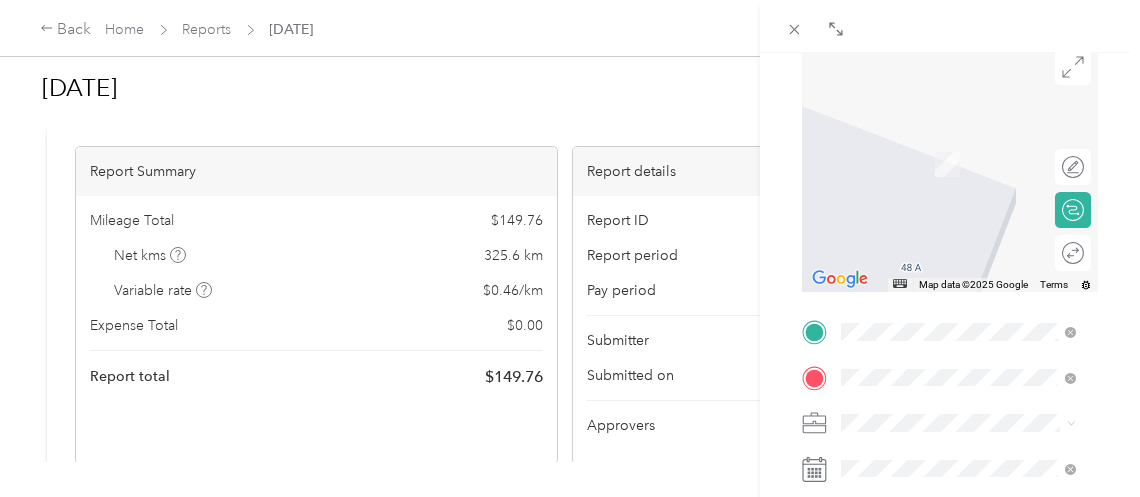 click on "[NUMBER] [STREET]
[CITY], [PROVINCE] [POSTAL_CODE], Canada" at bounding box center [974, 151] 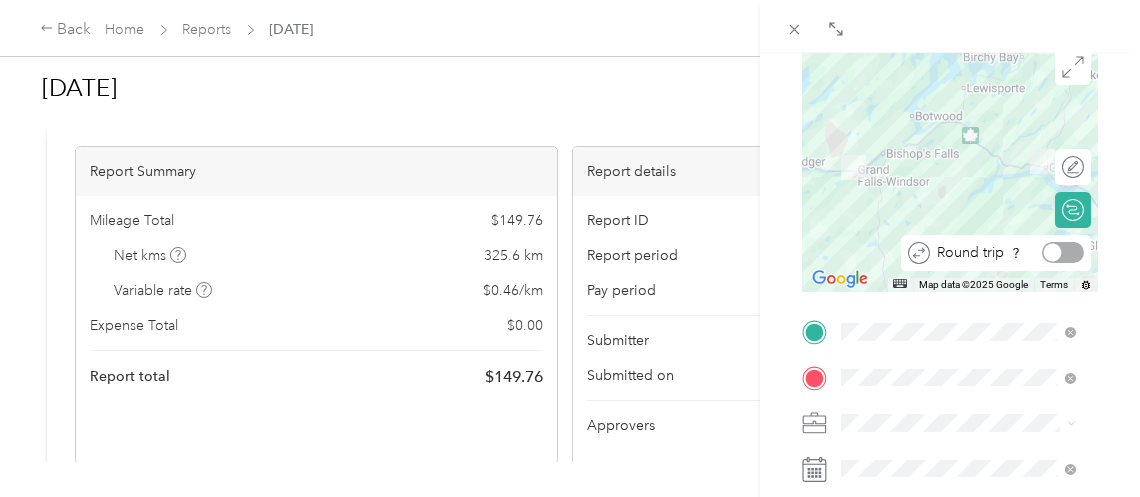 click at bounding box center (1063, 252) 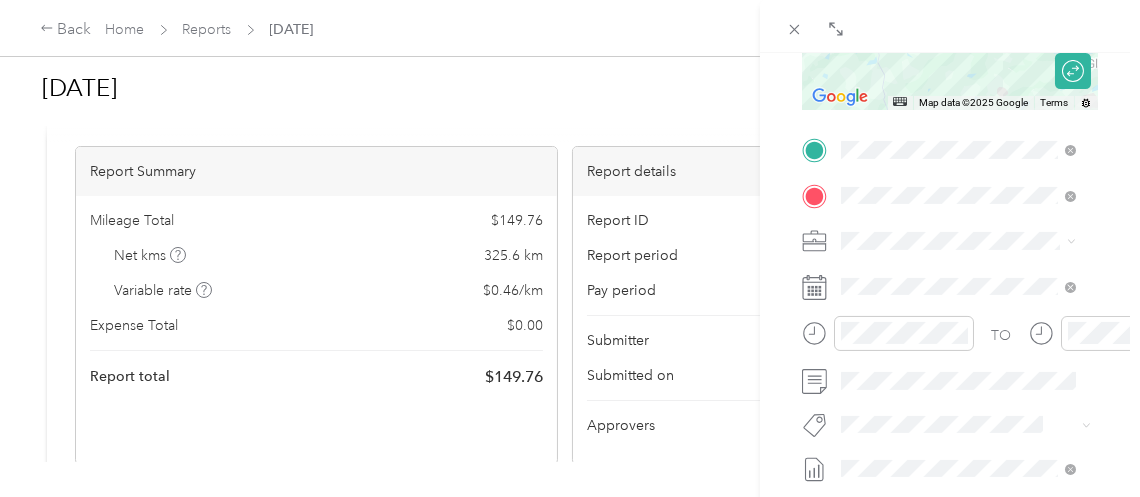 scroll, scrollTop: 400, scrollLeft: 0, axis: vertical 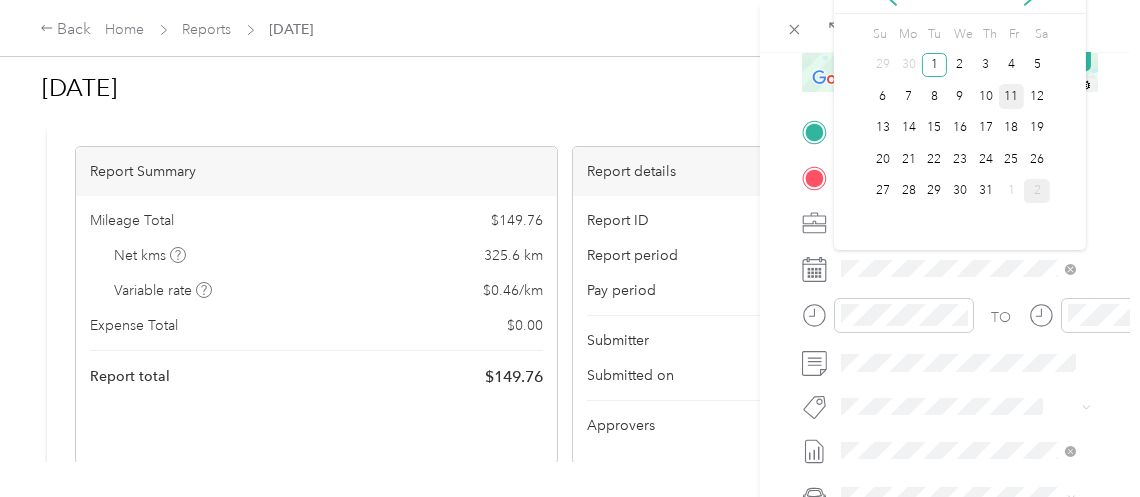click on "11" at bounding box center (1012, 96) 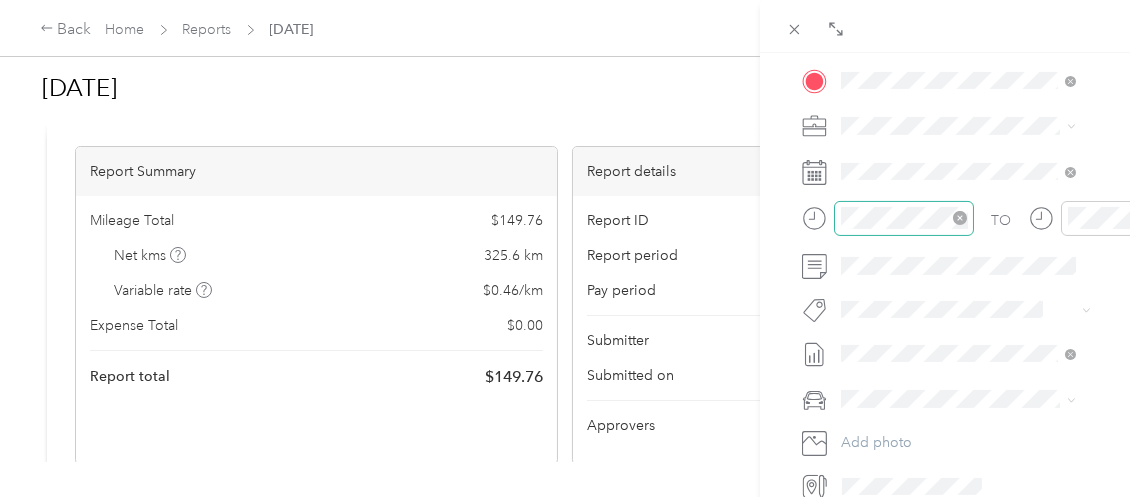 scroll, scrollTop: 500, scrollLeft: 0, axis: vertical 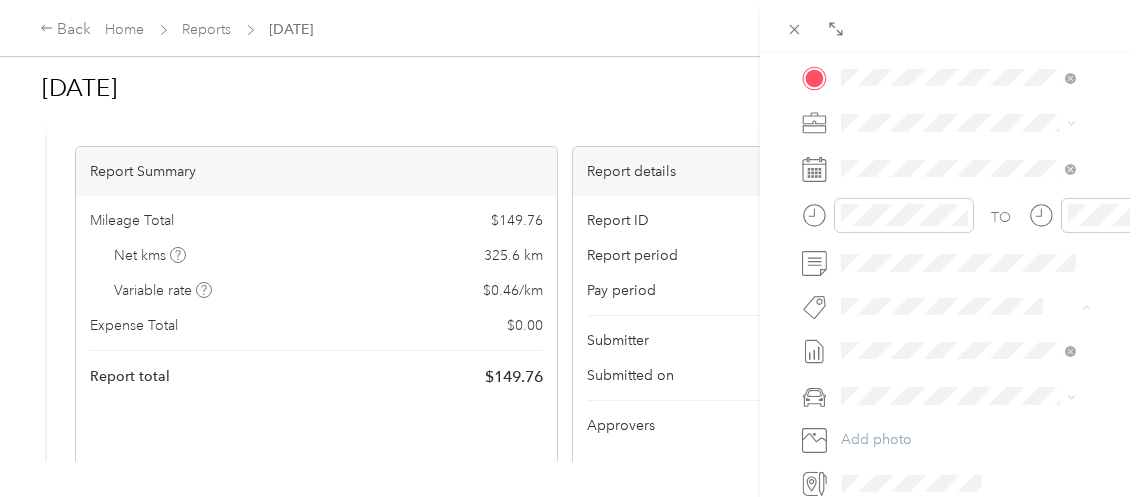 click on "P&g Continuity" at bounding box center (904, 201) 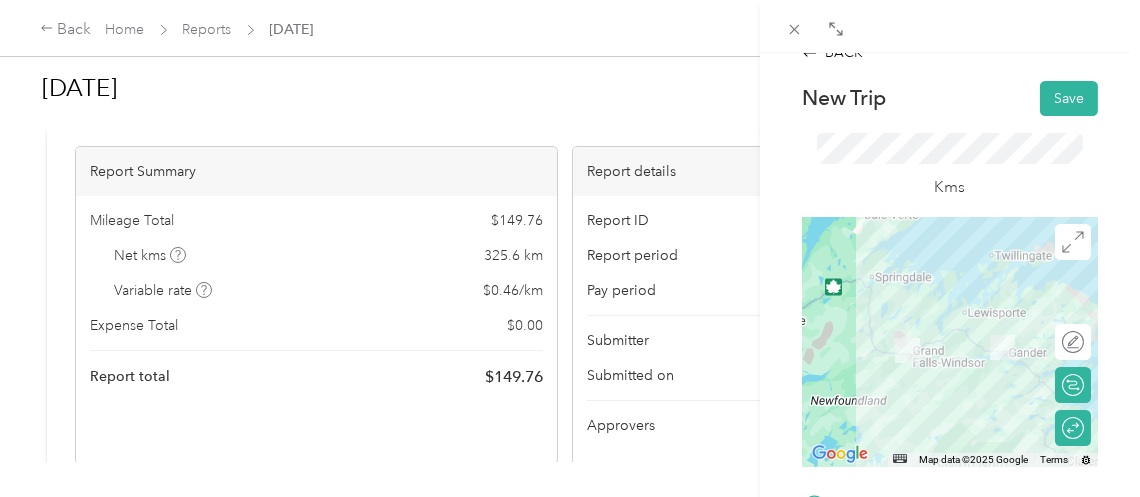 scroll, scrollTop: 0, scrollLeft: 0, axis: both 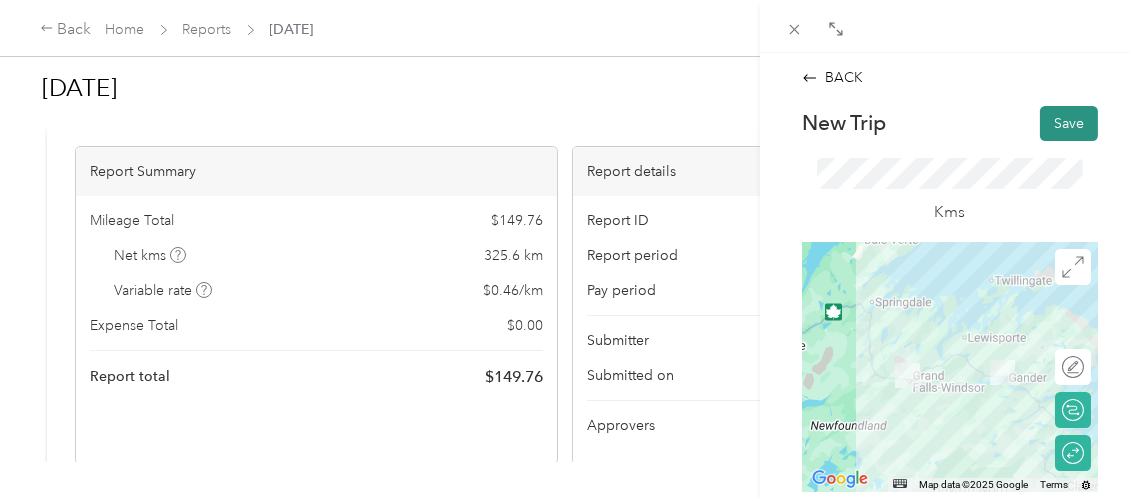 click on "Save" at bounding box center [1069, 123] 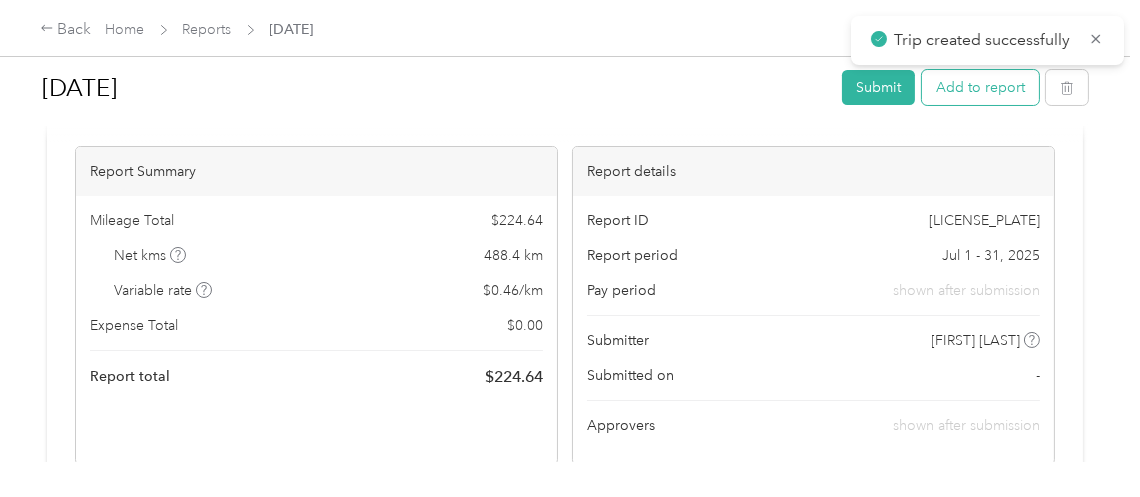 click on "Add to report" at bounding box center [980, 87] 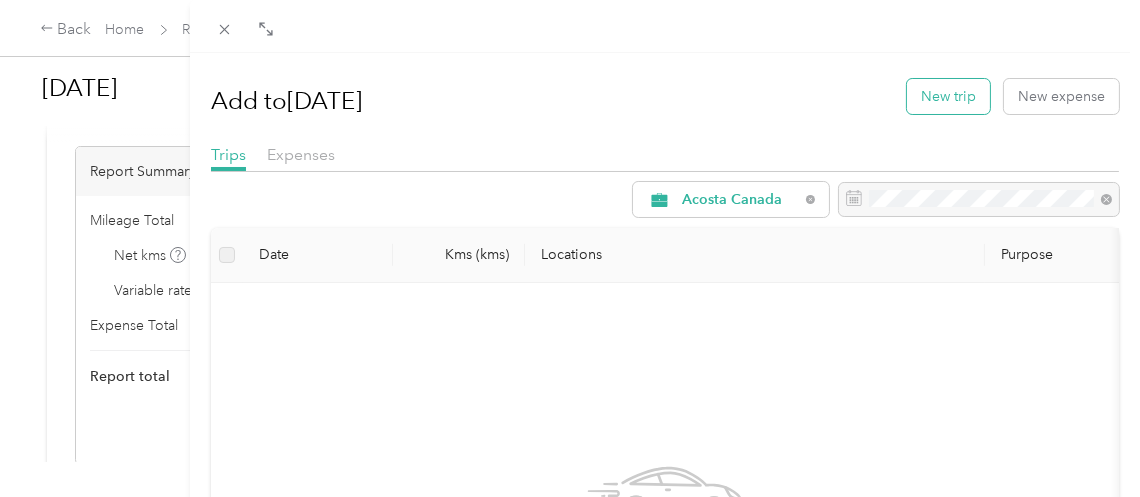 click on "New trip" at bounding box center [948, 96] 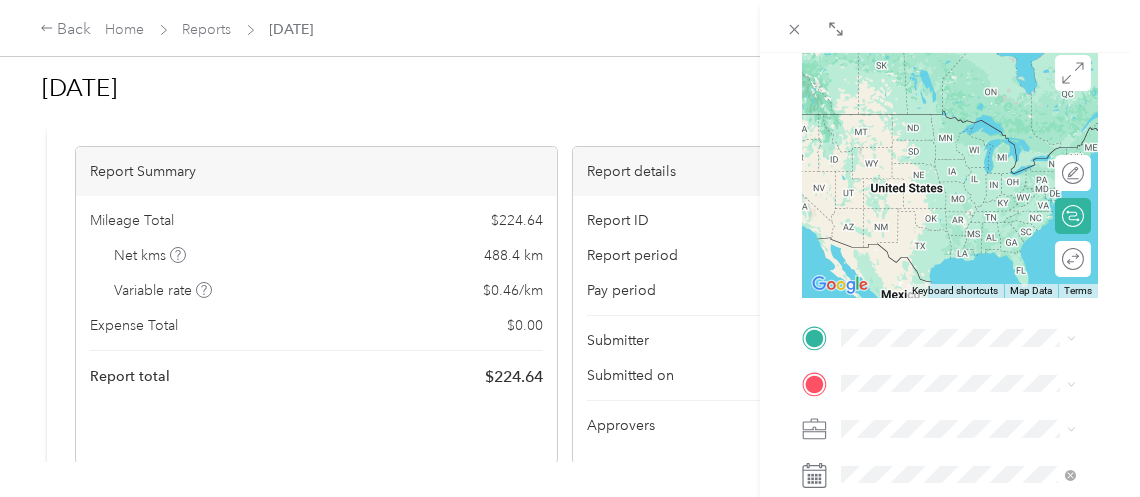scroll, scrollTop: 200, scrollLeft: 0, axis: vertical 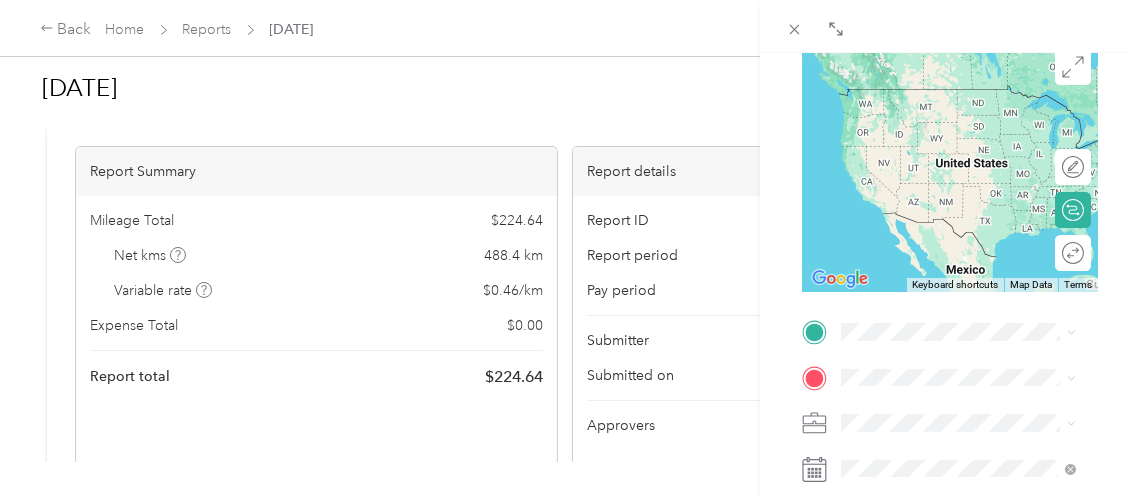 click on "[NUMBER] [STREET]
[CITY], [PROVINCE] [POSTAL_CODE], Canada" at bounding box center (974, 97) 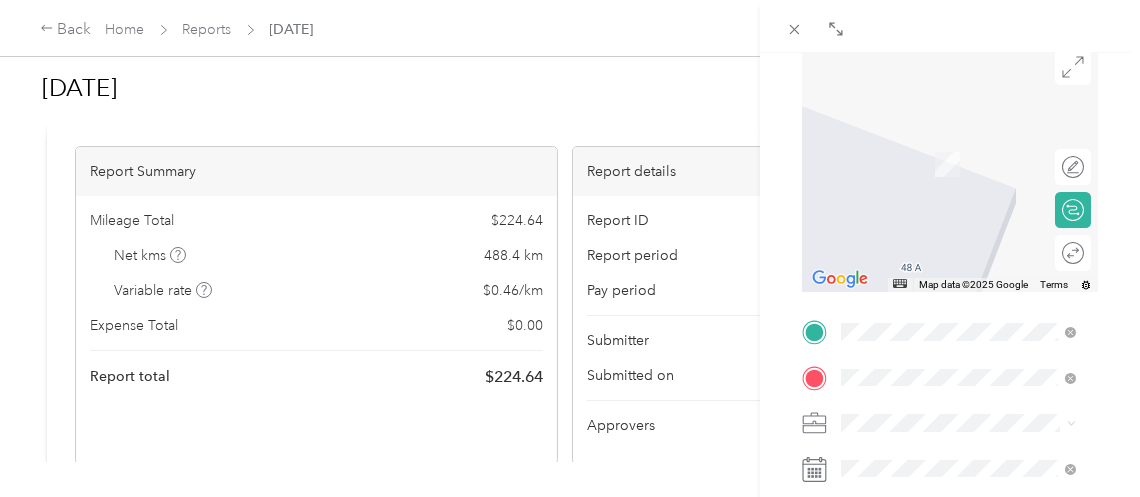 click on "[NUMBER] [STREET]
[CITY], [PROVINCE] [POSTAL_CODE], Canada" at bounding box center (974, 151) 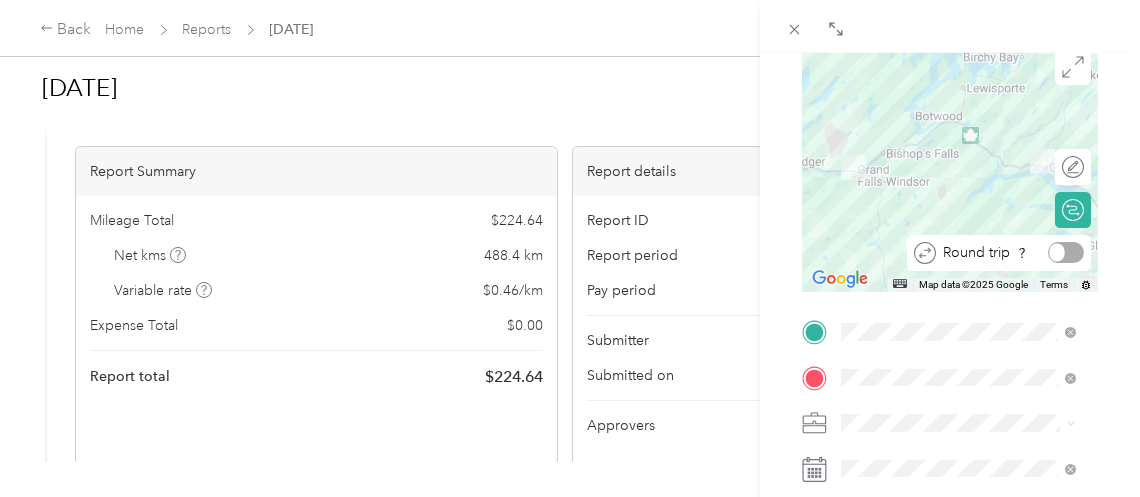 click at bounding box center [1066, 252] 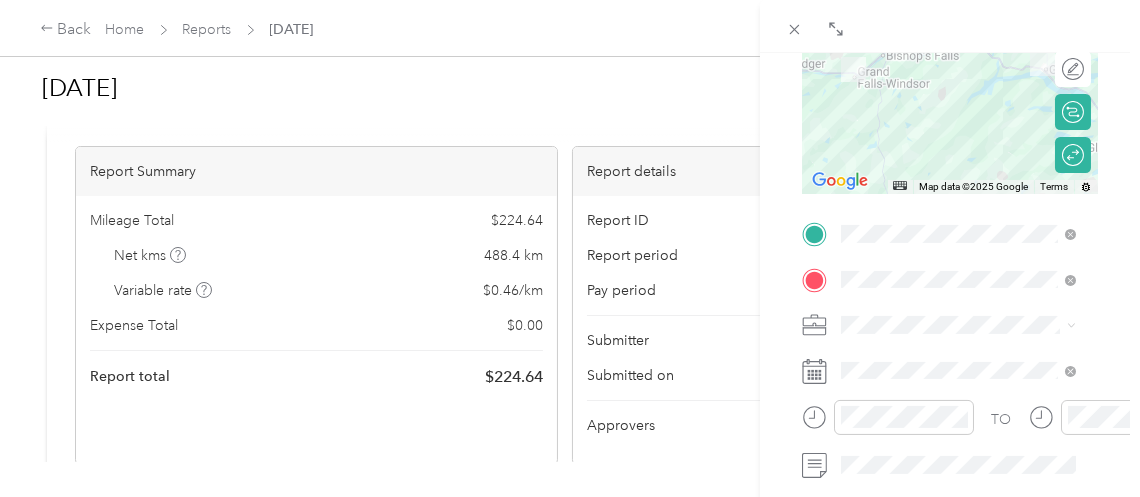 scroll, scrollTop: 300, scrollLeft: 0, axis: vertical 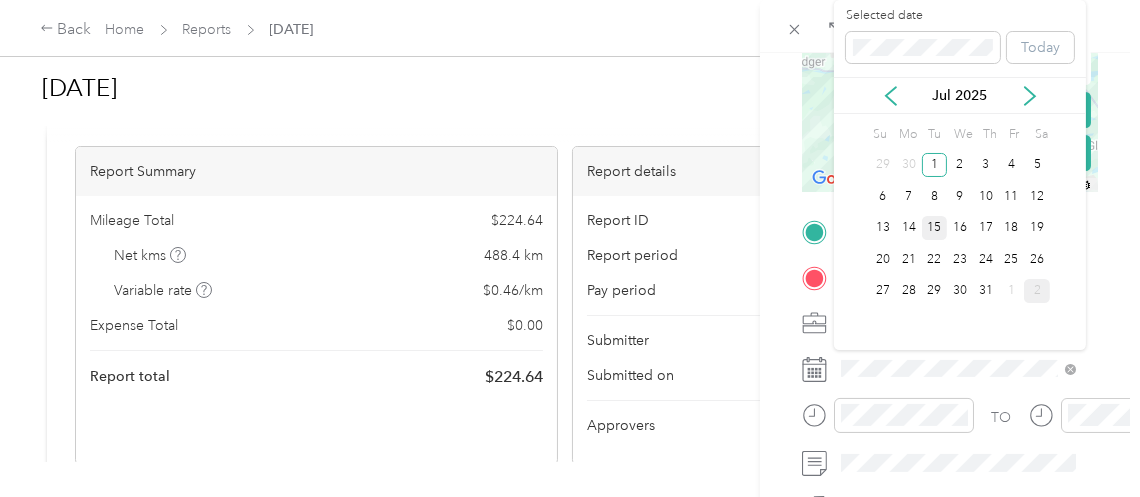 click on "15" at bounding box center (935, 228) 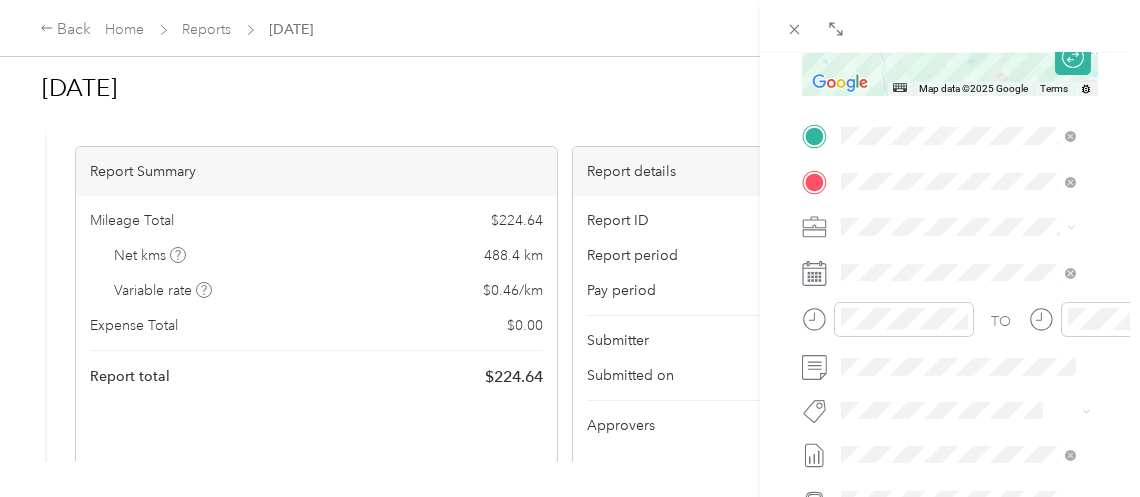 scroll, scrollTop: 400, scrollLeft: 0, axis: vertical 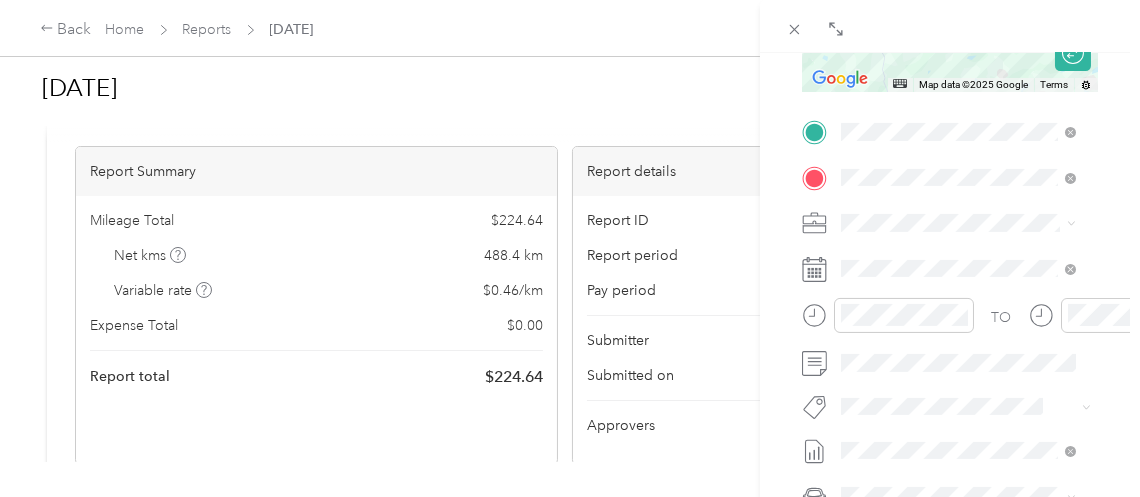 click on "Wt Walmart Signage" at bounding box center [958, 244] 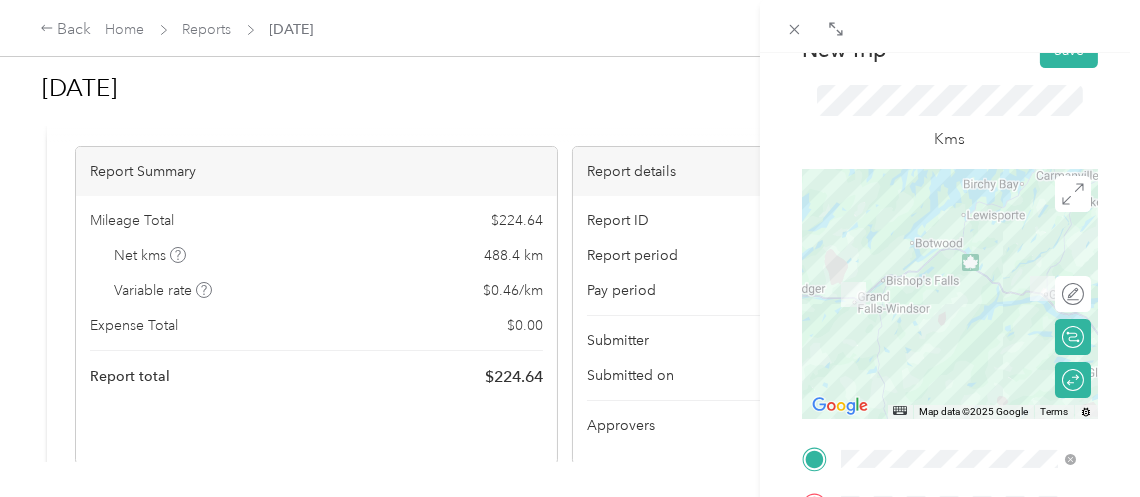 scroll, scrollTop: 0, scrollLeft: 0, axis: both 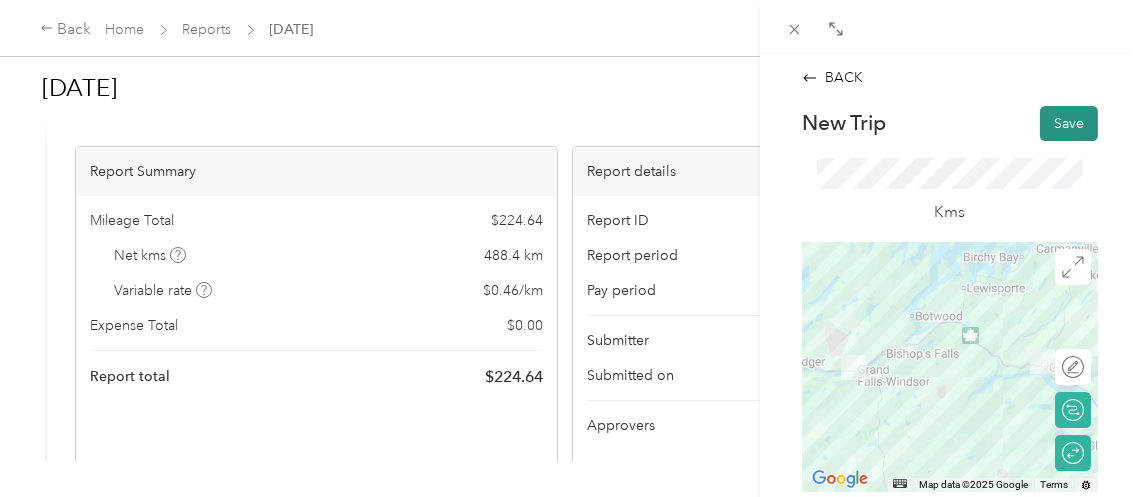 click on "Save" at bounding box center (1069, 123) 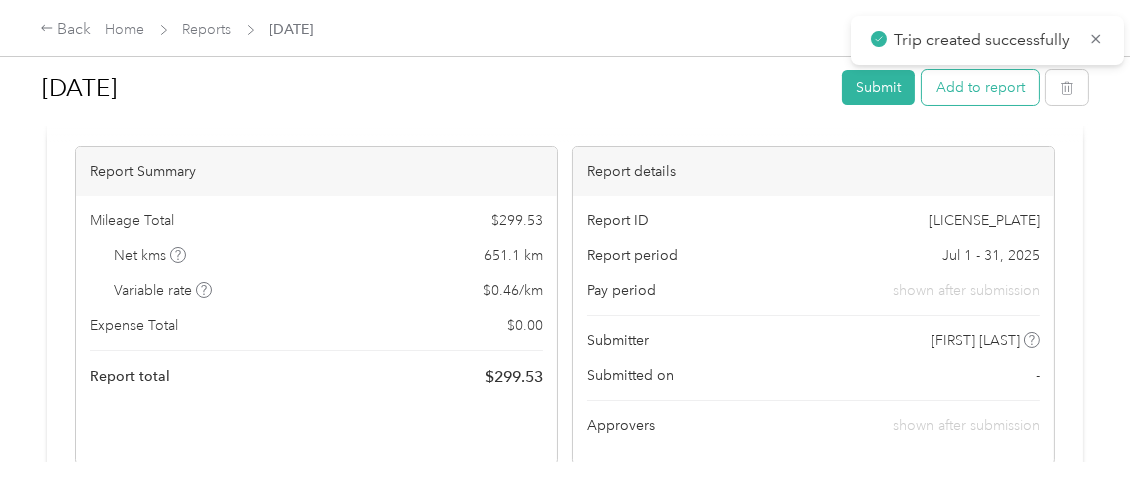 click on "Add to report" at bounding box center [980, 87] 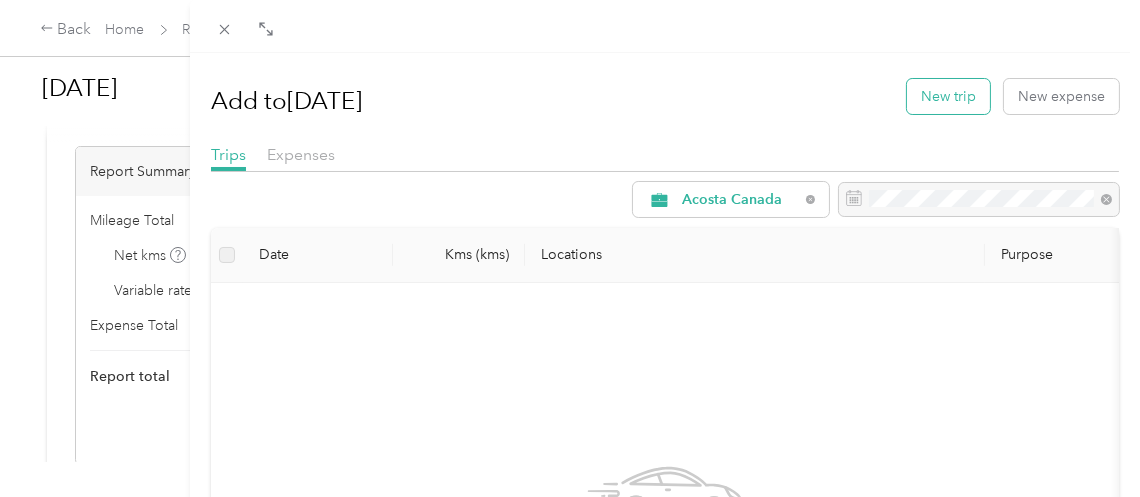 click on "New trip" at bounding box center (948, 96) 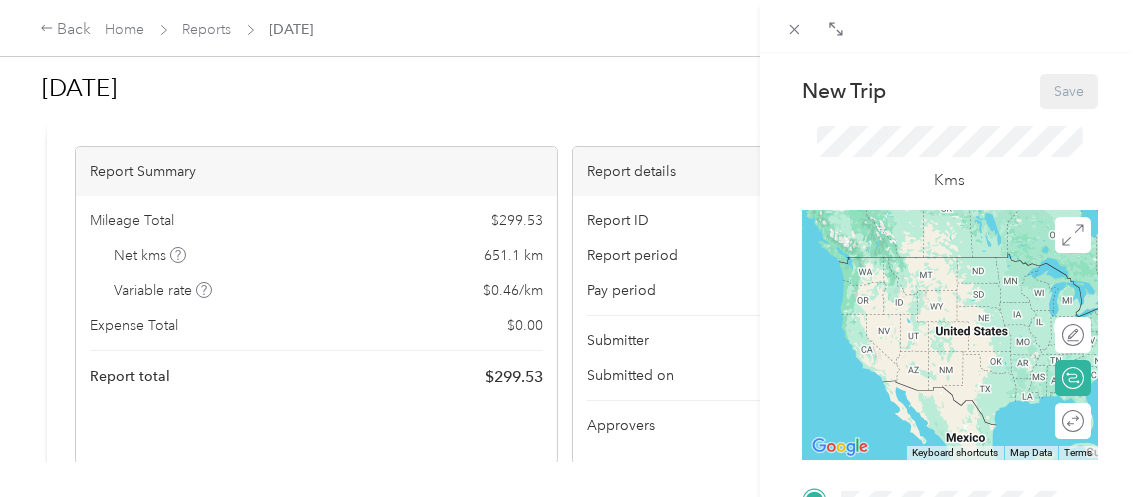 scroll, scrollTop: 300, scrollLeft: 0, axis: vertical 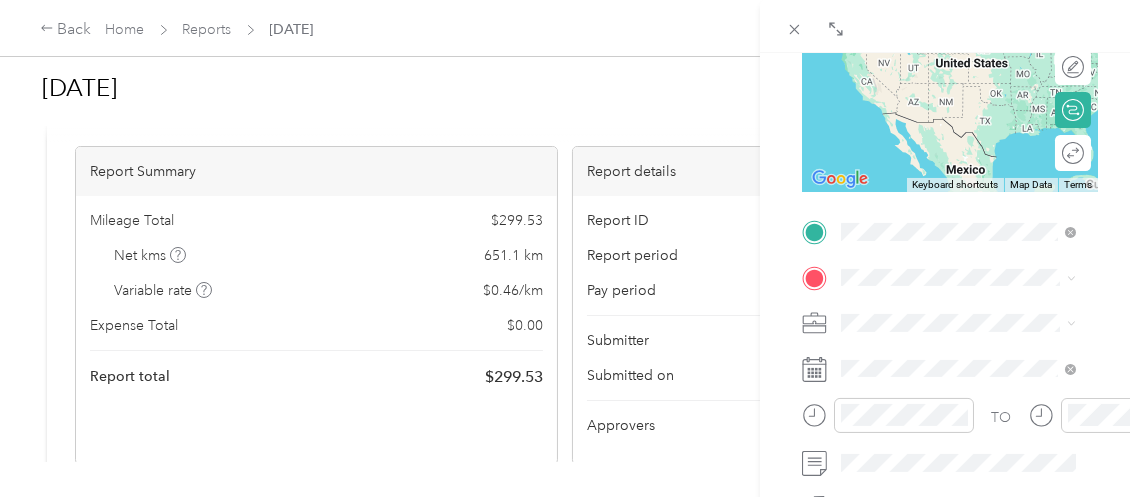 click on "[NUMBER] [STREET]
[CITY], [PROVINCE] [POSTAL_CODE], Canada" at bounding box center (974, 321) 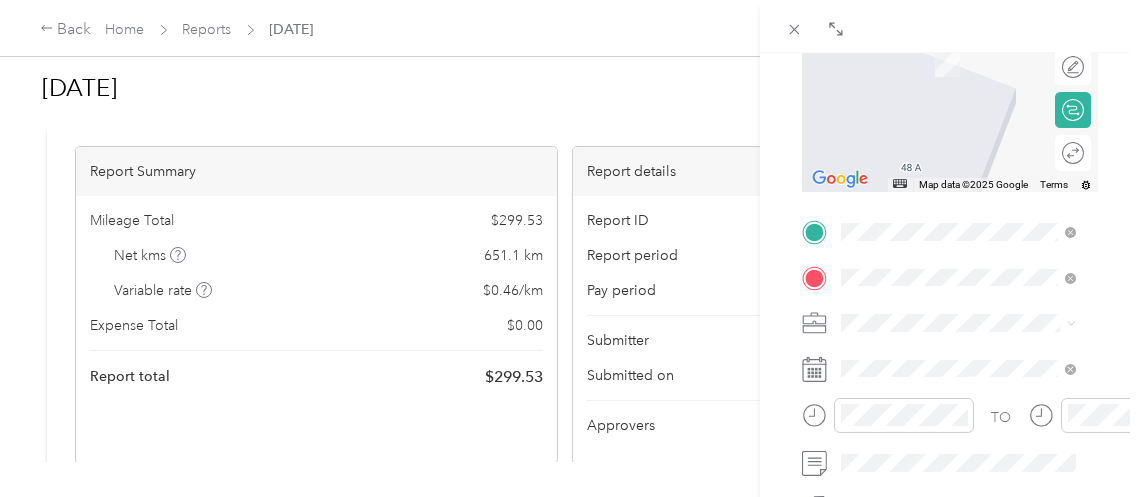 click on "[NUMBER] [STREET]
[CITY], [PROVINCE] [POSTAL_CODE], Canada" at bounding box center [974, 51] 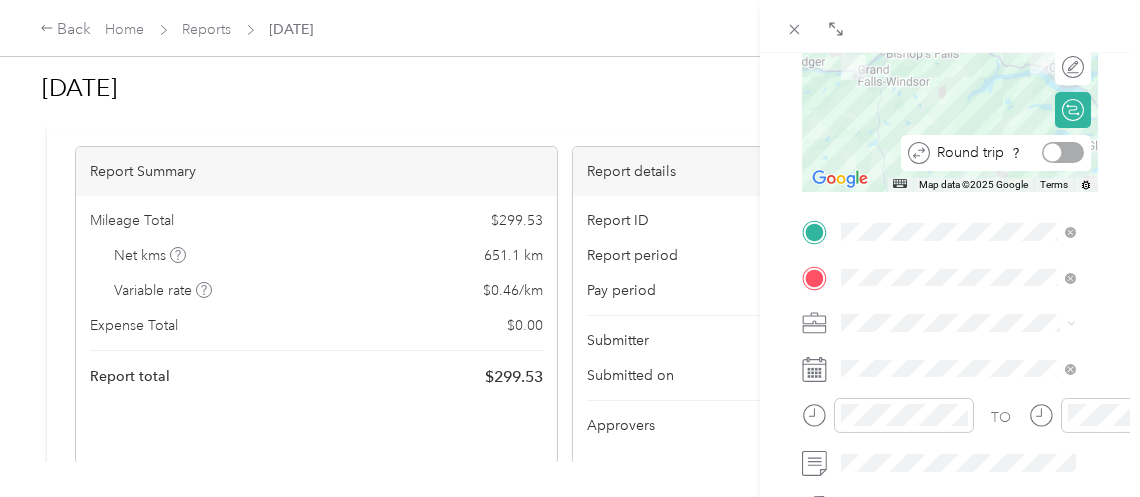 click at bounding box center [1063, 152] 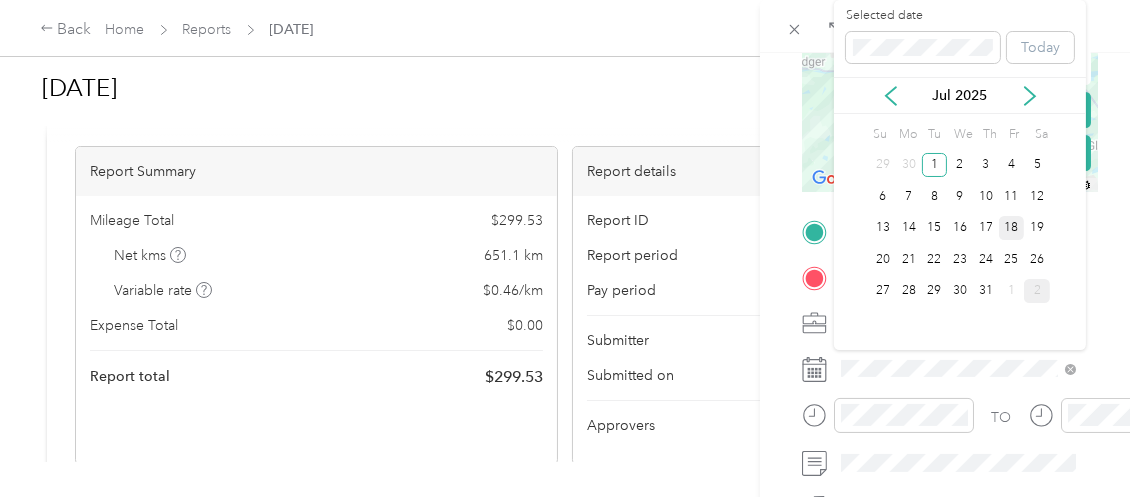 click on "18" at bounding box center [1012, 228] 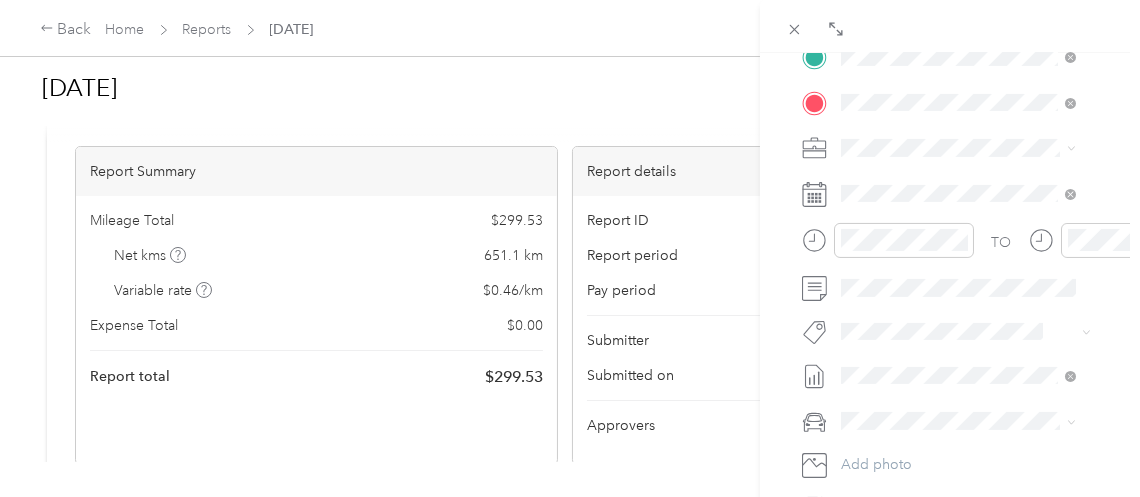scroll, scrollTop: 500, scrollLeft: 0, axis: vertical 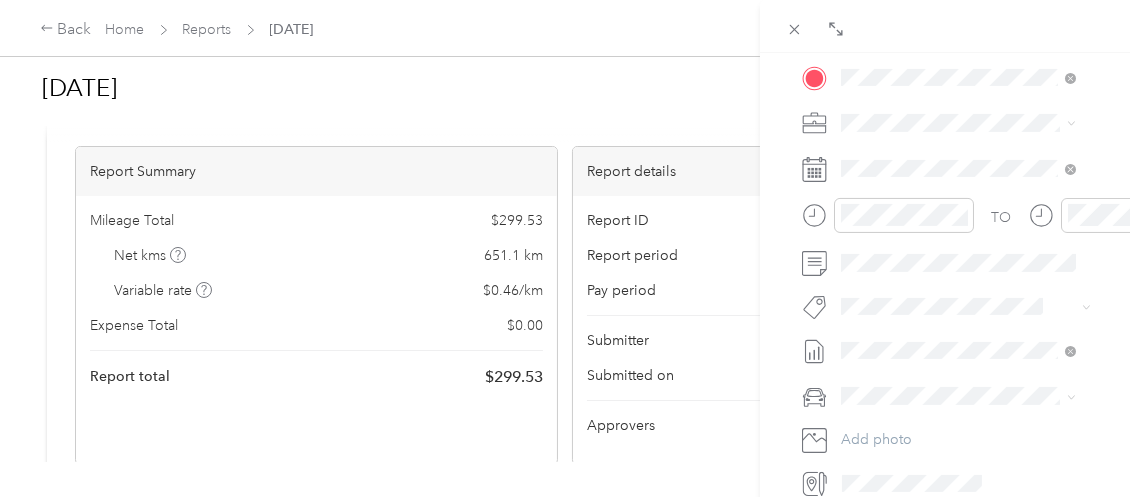 click on "P&g Continuity" at bounding box center (904, 198) 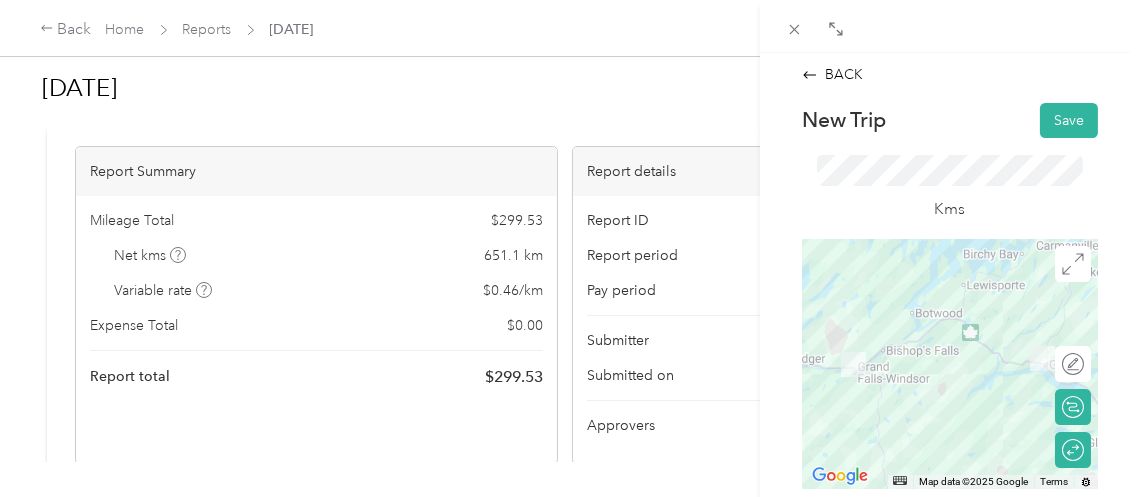 scroll, scrollTop: 0, scrollLeft: 0, axis: both 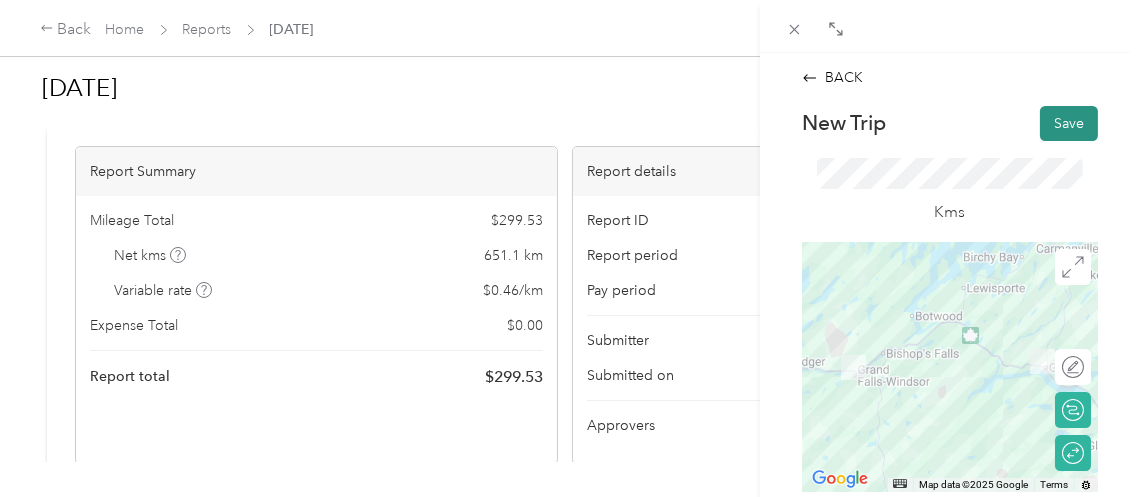 click on "Save" at bounding box center [1069, 123] 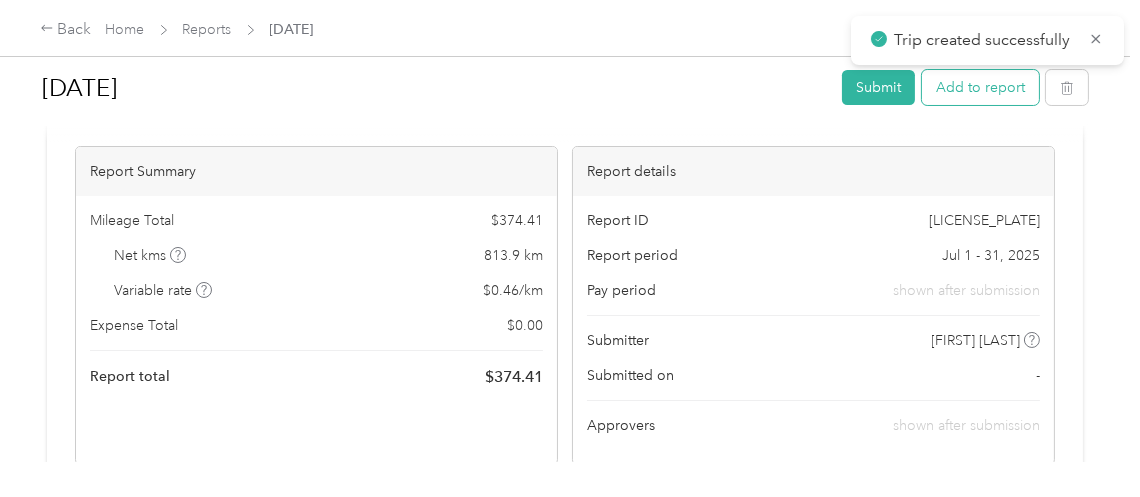 click on "Add to report" at bounding box center [980, 87] 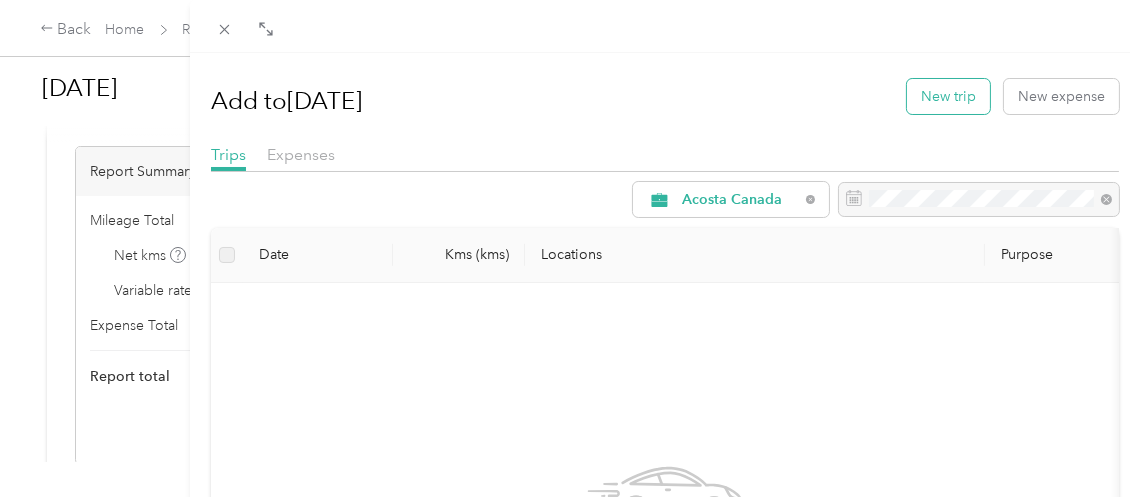 click on "New trip" at bounding box center (948, 96) 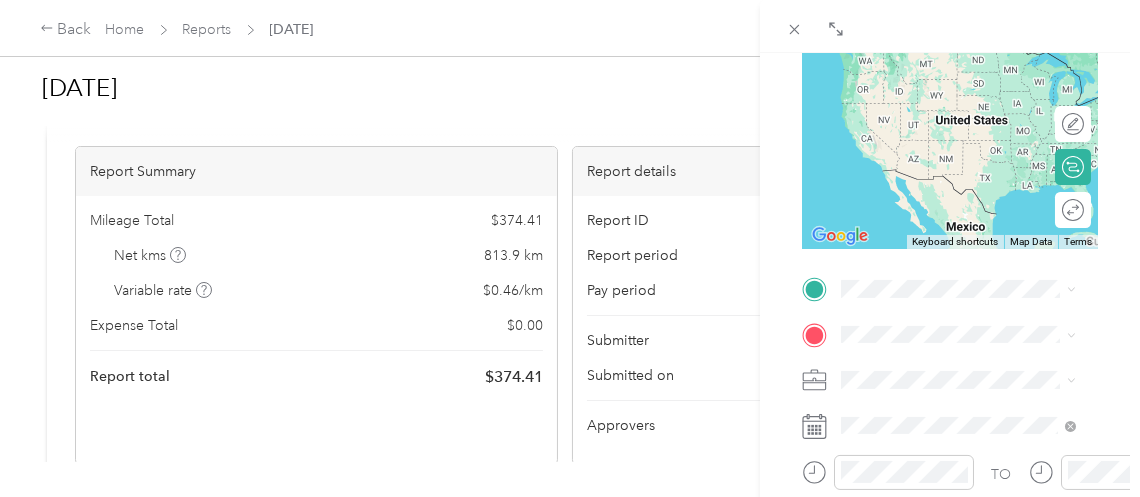 scroll, scrollTop: 300, scrollLeft: 0, axis: vertical 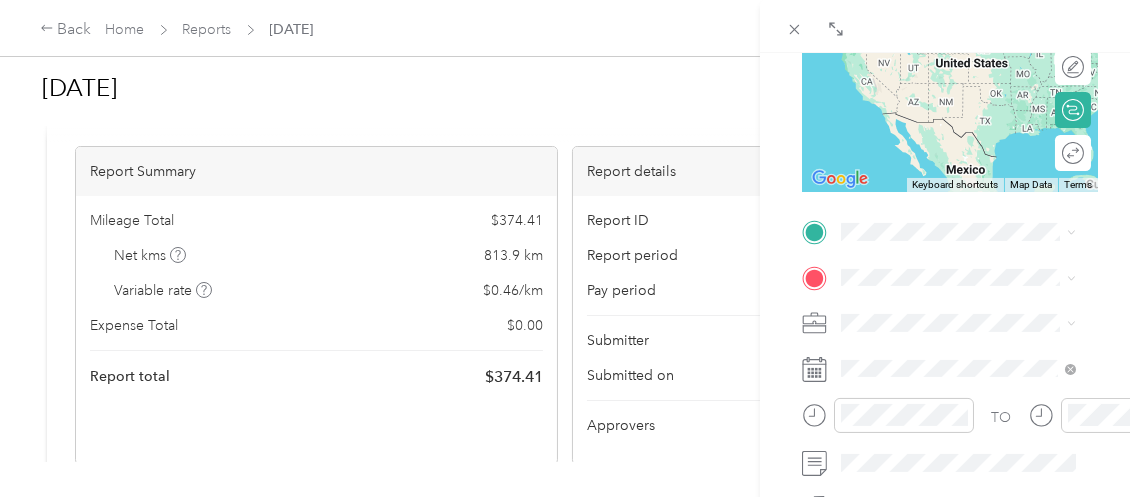 click on "[NUMBER] [STREET]
[CITY], [PROVINCE] [POSTAL_CODE], Canada" at bounding box center (974, 315) 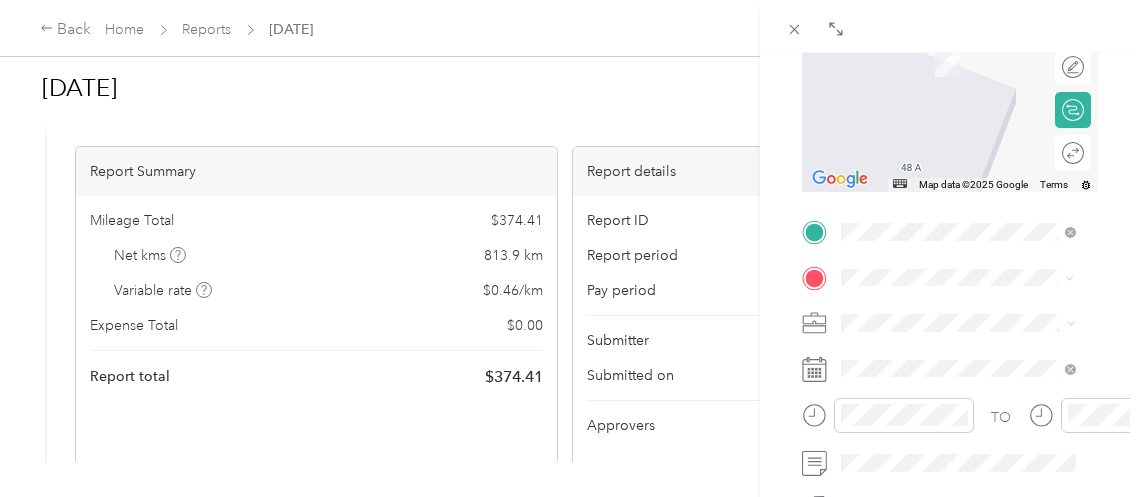 click on "[NUMBER] [STREET]
[CITY], [PROVINCE] [POSTAL_CODE], Canada" at bounding box center [974, 51] 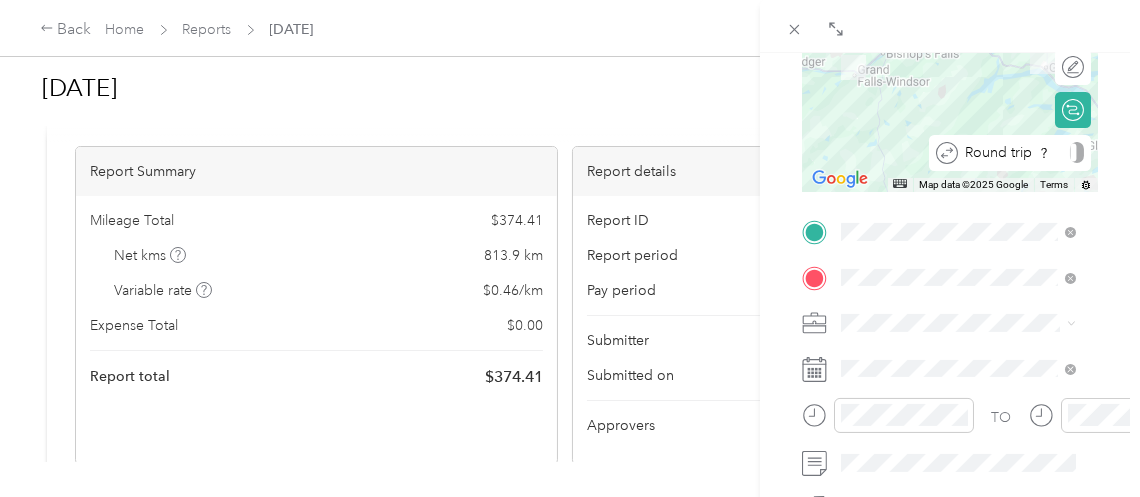 click on "Round trip" at bounding box center (1021, 152) 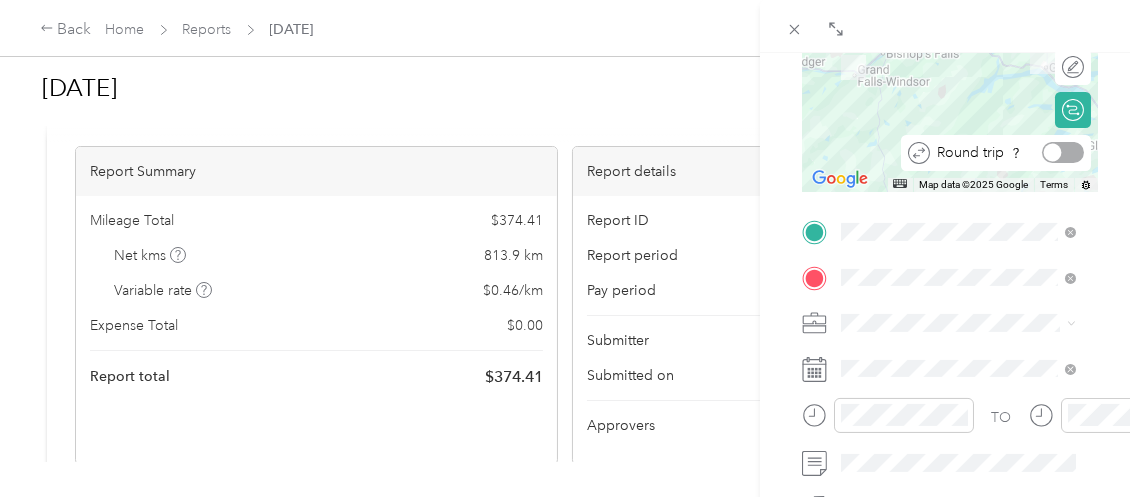 click at bounding box center (1063, 152) 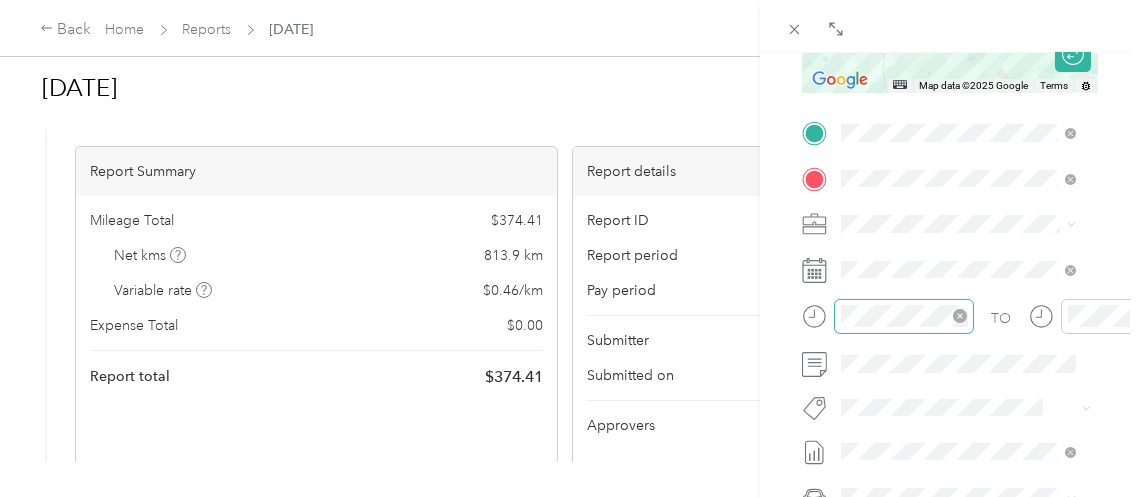 scroll, scrollTop: 400, scrollLeft: 0, axis: vertical 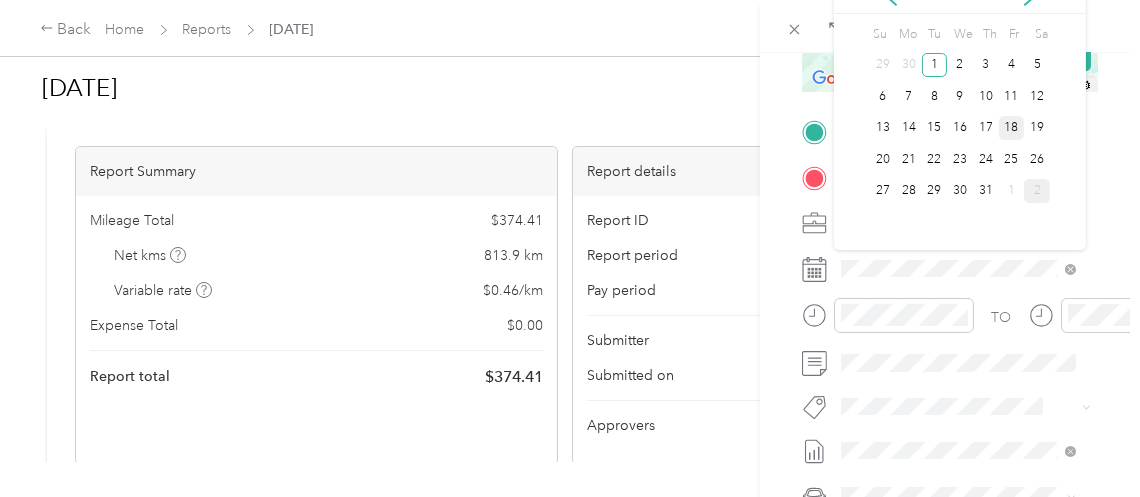 click on "18" at bounding box center (1012, 128) 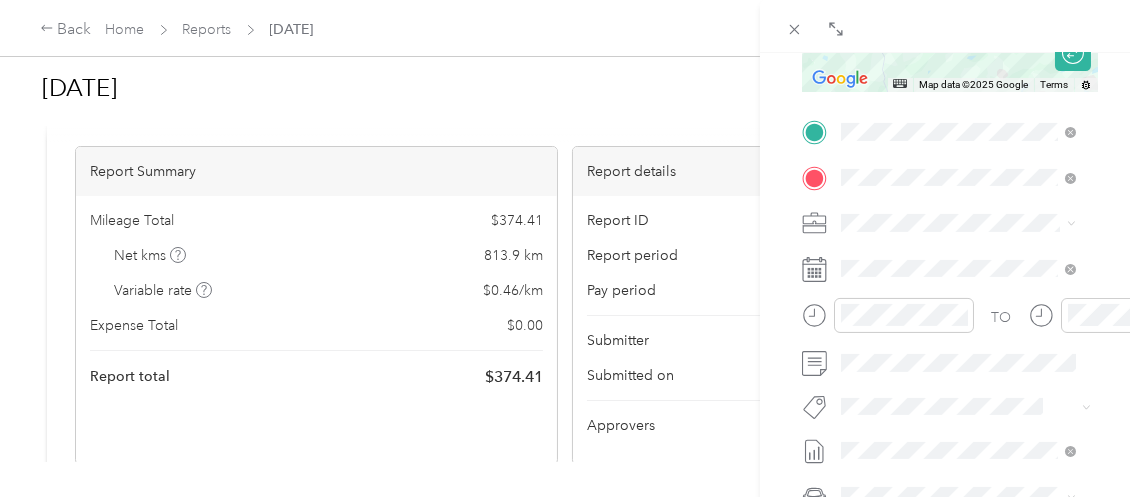 click 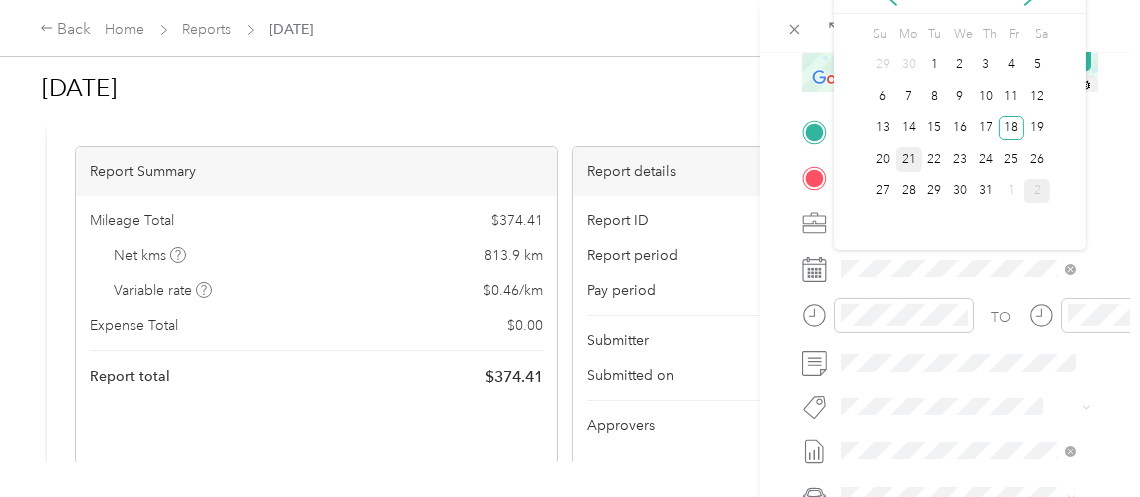 click on "21" at bounding box center [909, 159] 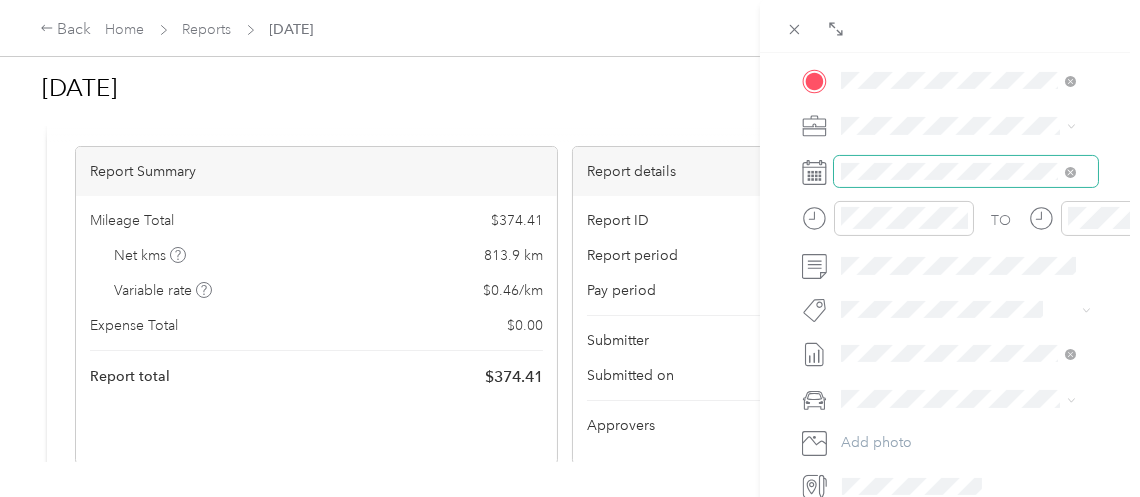scroll, scrollTop: 500, scrollLeft: 0, axis: vertical 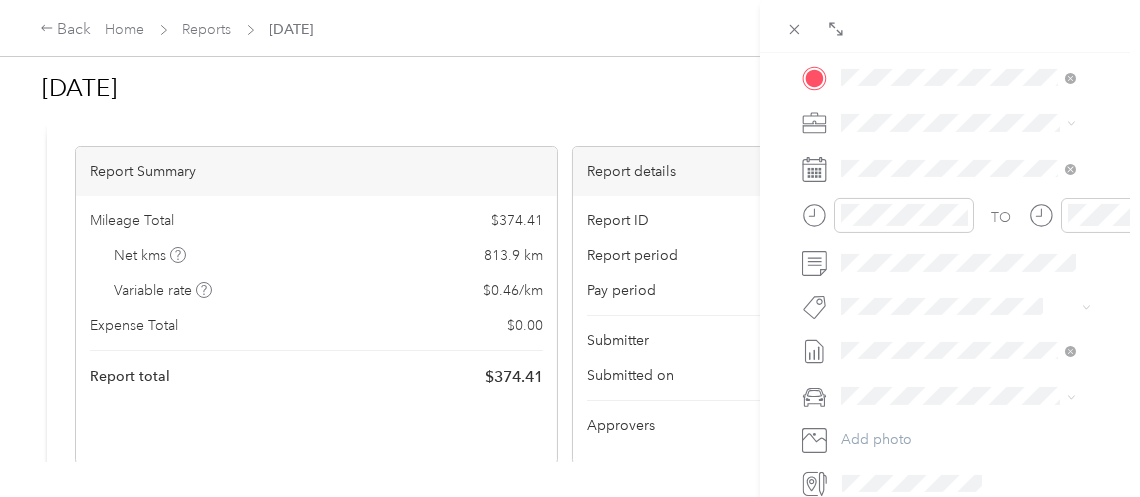 click on "Cibc - Blitz" at bounding box center (958, 251) 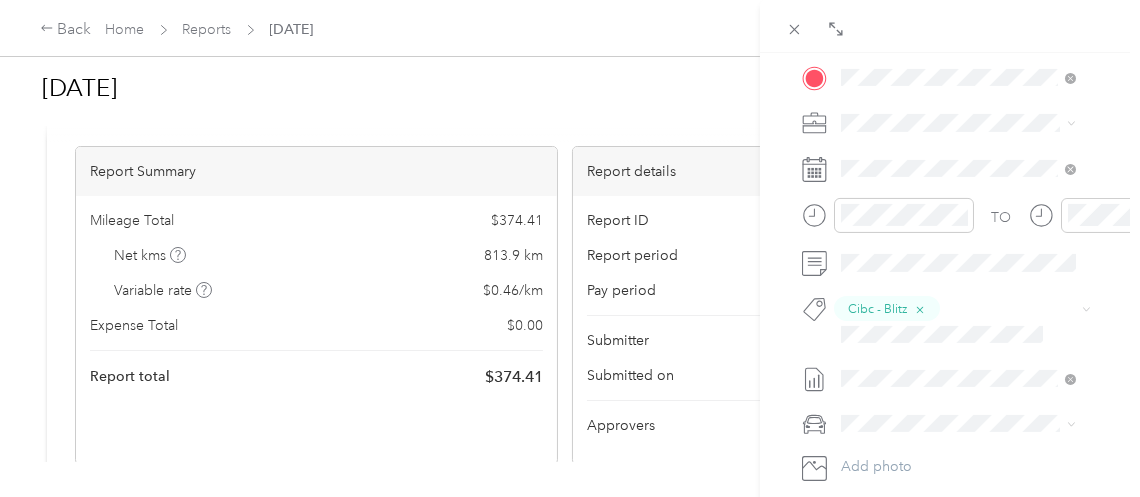 click on "Wt Multi-studio Cost Capture" at bounding box center (943, 364) 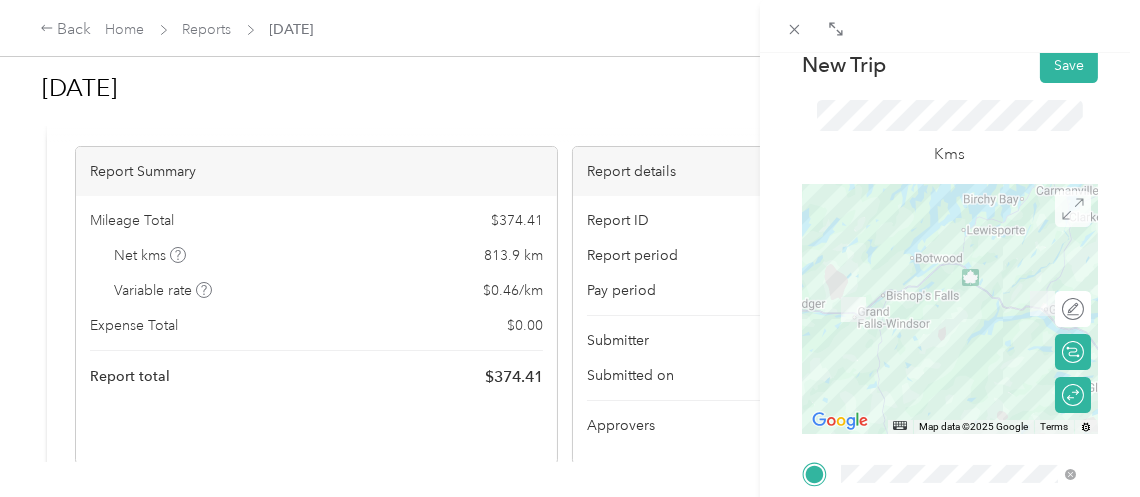 scroll, scrollTop: 0, scrollLeft: 0, axis: both 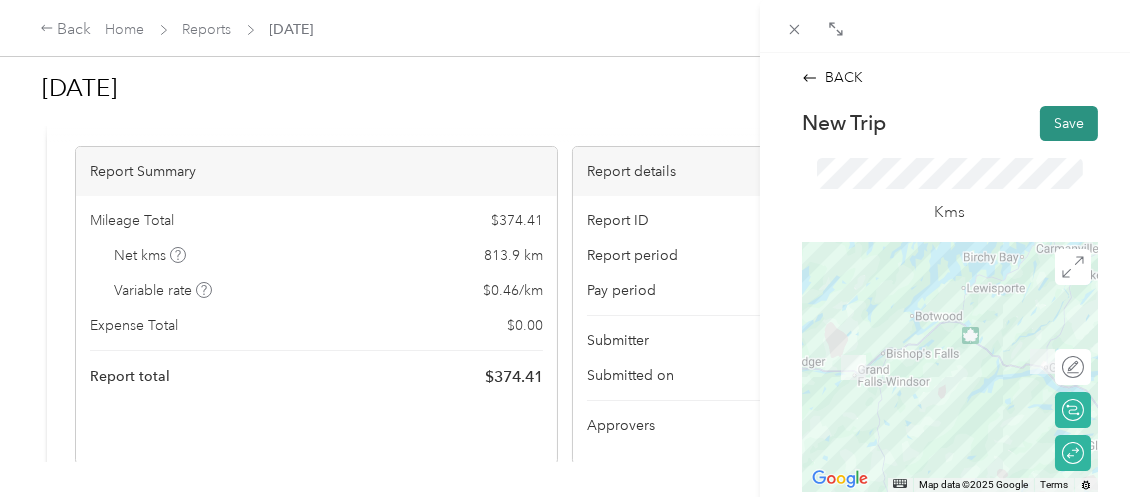 click on "Save" at bounding box center [1069, 123] 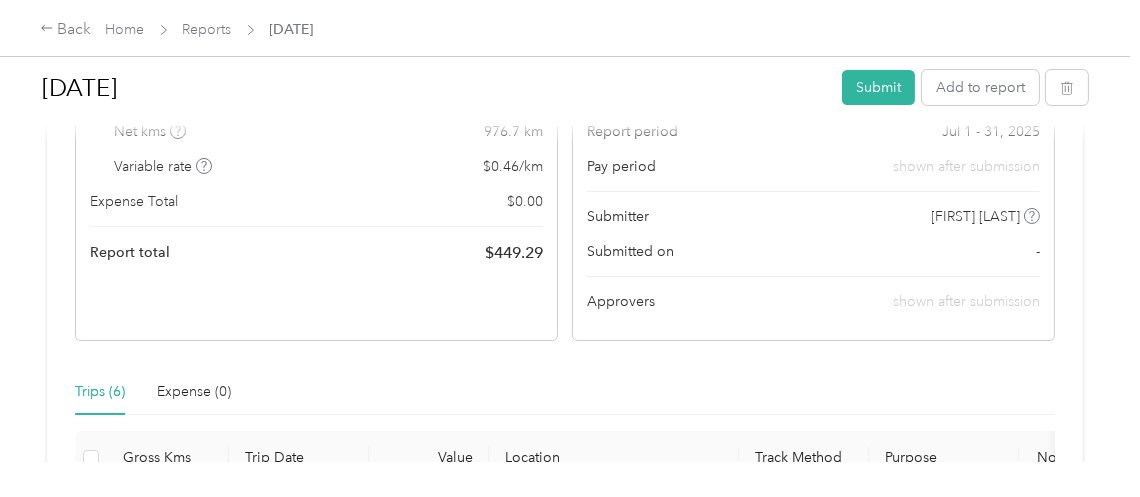 scroll, scrollTop: 0, scrollLeft: 0, axis: both 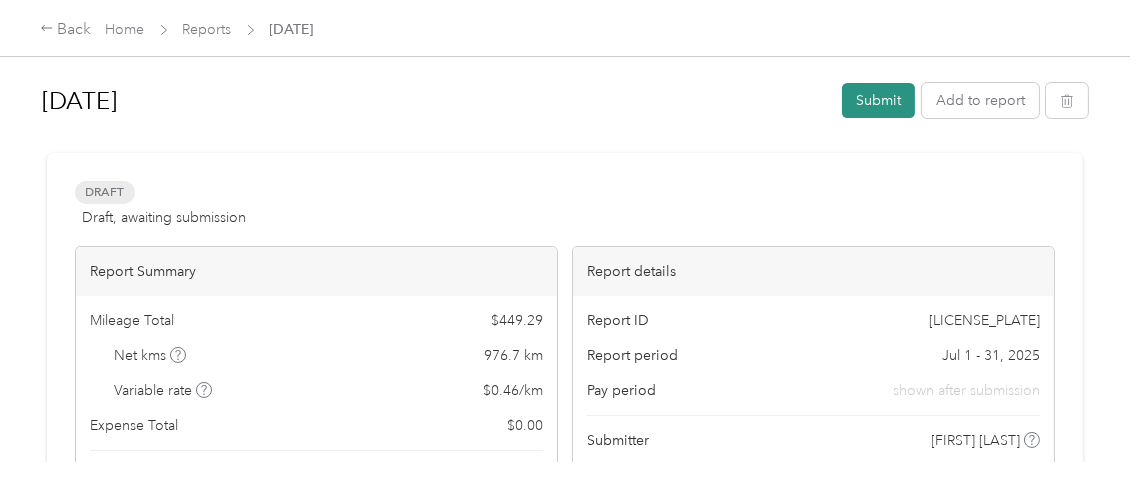 click on "Submit" at bounding box center (878, 100) 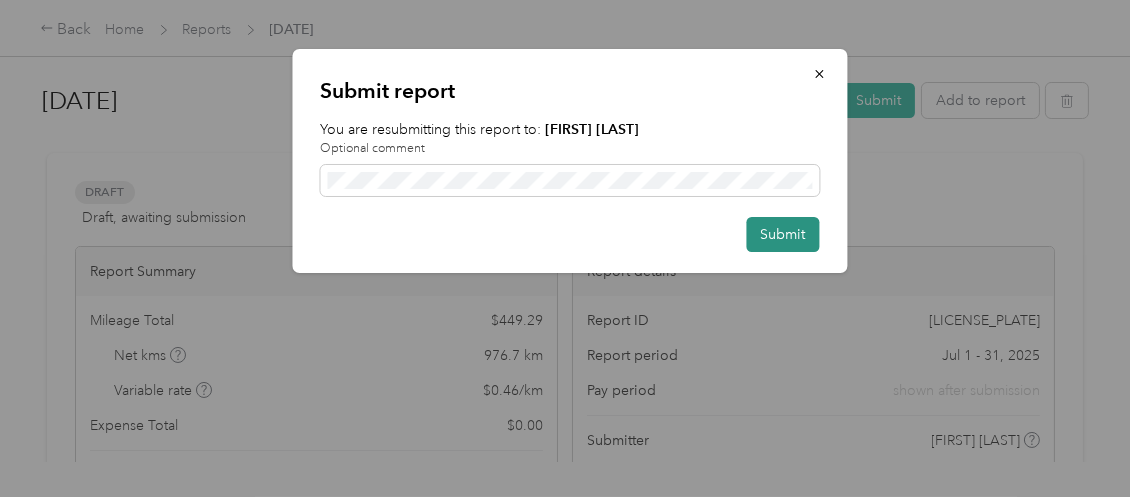click on "Submit" at bounding box center [783, 234] 